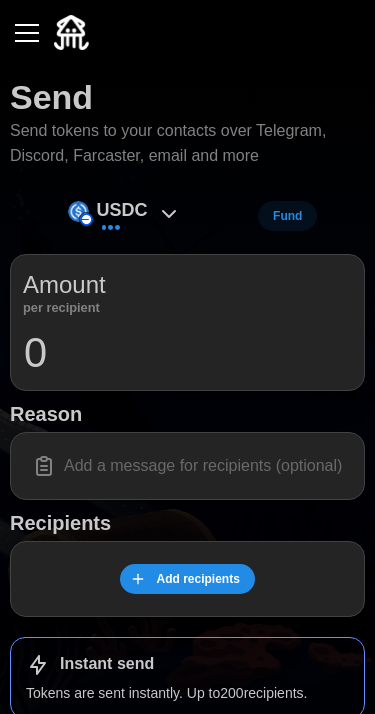 scroll, scrollTop: 0, scrollLeft: 0, axis: both 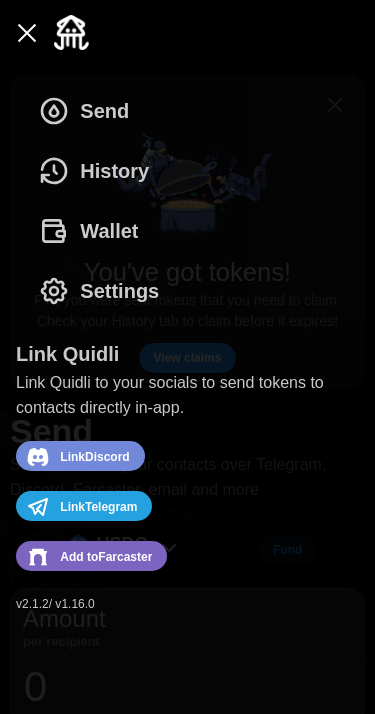 click on "Send History Wallet Settings" at bounding box center [187, 201] 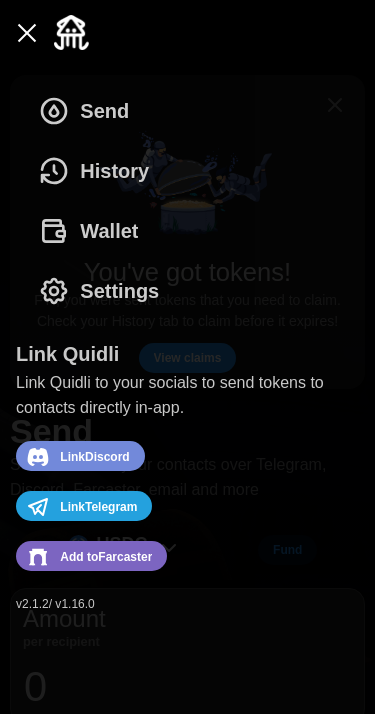 click 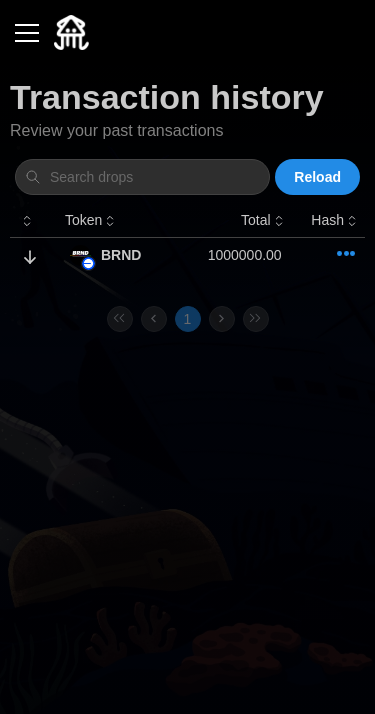 click on "1000000.00" at bounding box center (232, 255) 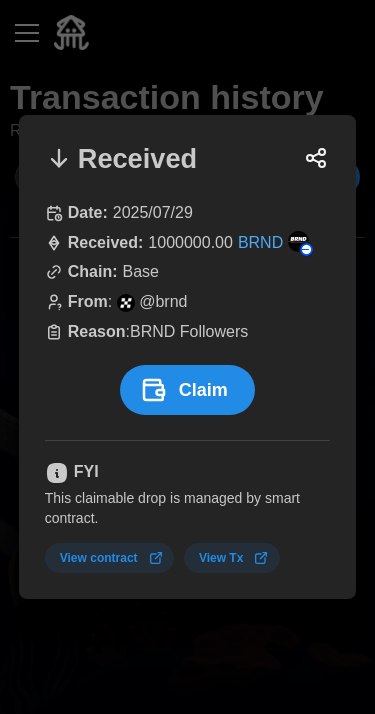click on "Claim" at bounding box center (203, 390) 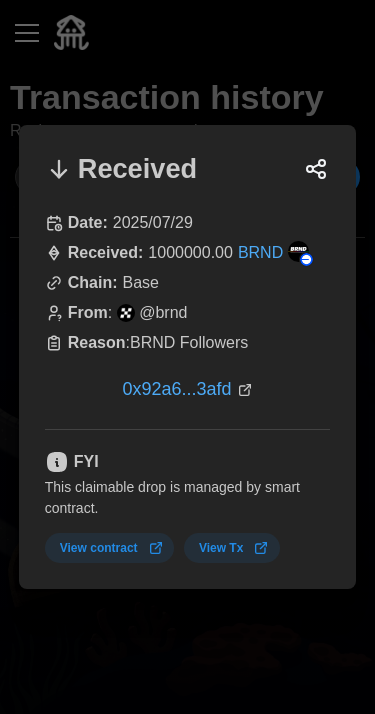 click at bounding box center [316, 169] 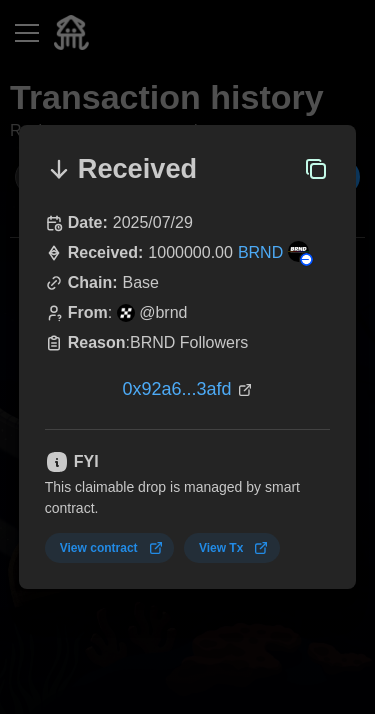 click 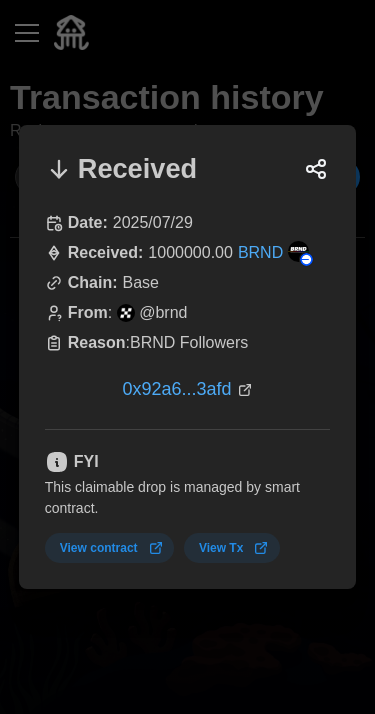 click on "0x92a6...3afd" at bounding box center (176, 389) 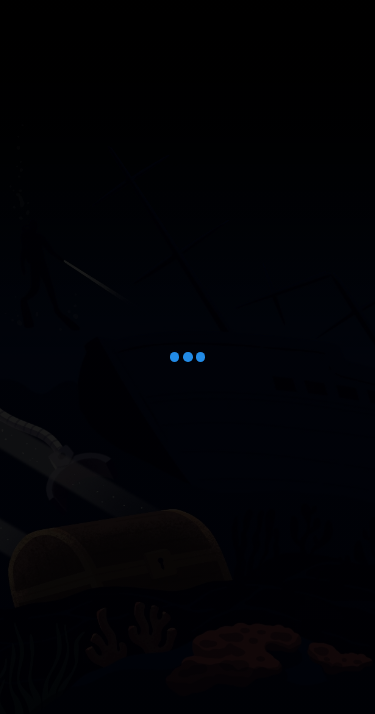 scroll, scrollTop: 0, scrollLeft: 0, axis: both 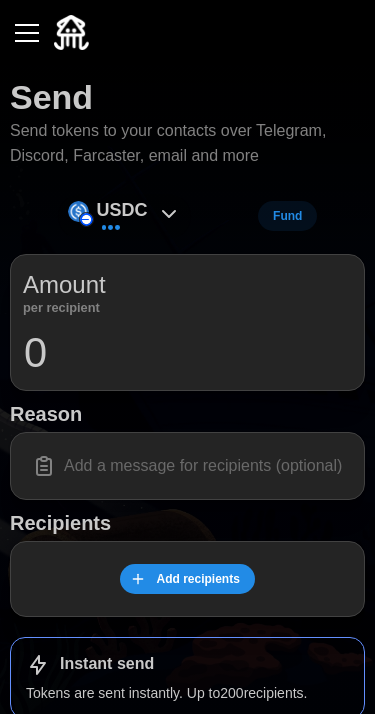 click on "USDC" at bounding box center (124, 216) 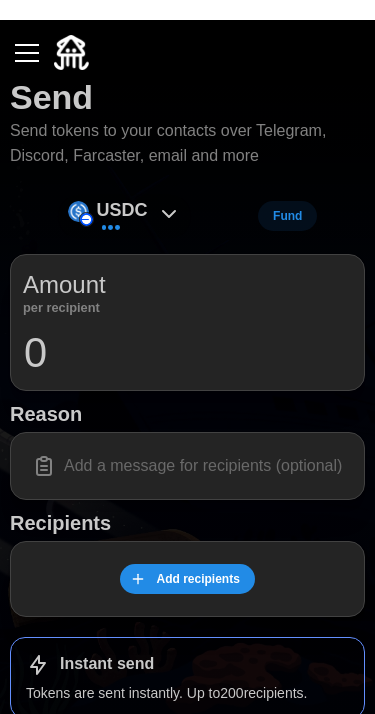 scroll, scrollTop: 0, scrollLeft: 0, axis: both 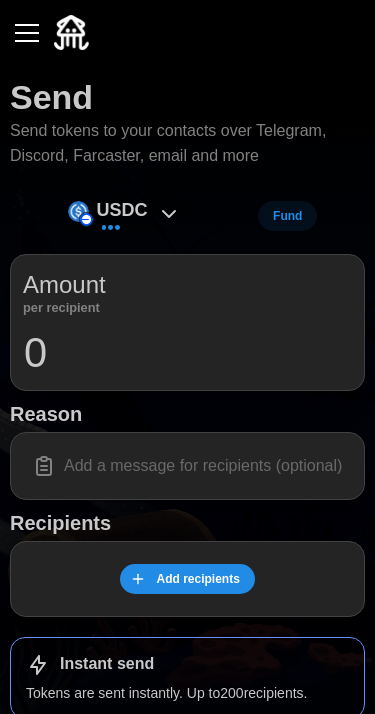 click on "USDC" at bounding box center [122, 210] 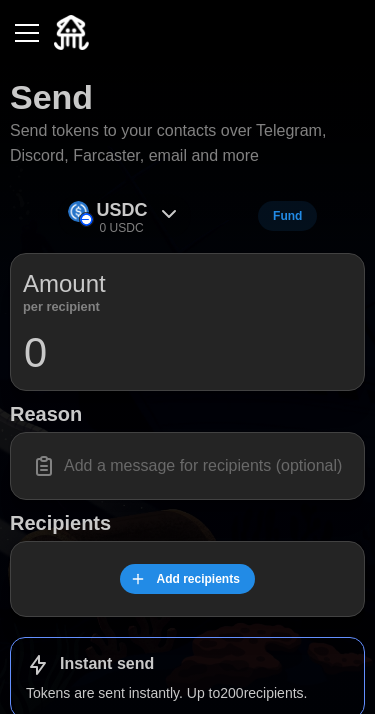 click on "[TOKEN] 0 [TOKEN]" at bounding box center [124, 216] 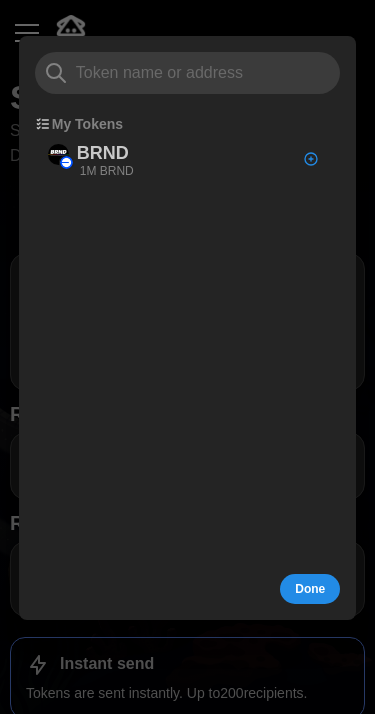 click on "My Tokens BRND 1M   BRND" at bounding box center (188, 339) 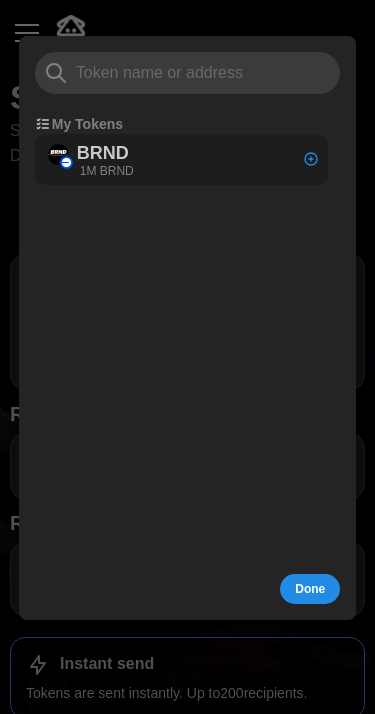 click on "BRND 1M   BRND" at bounding box center [182, 159] 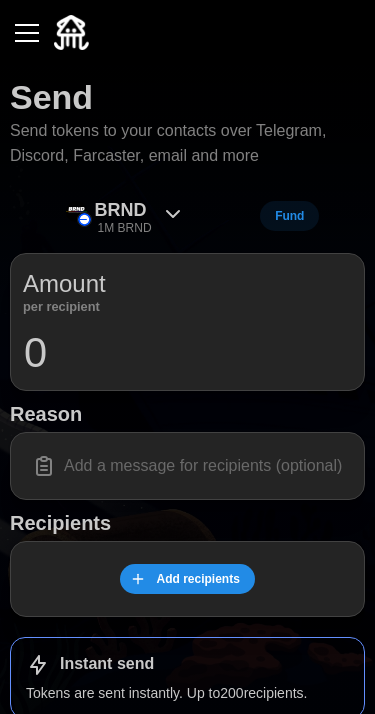 click on "0" at bounding box center (187, 353) 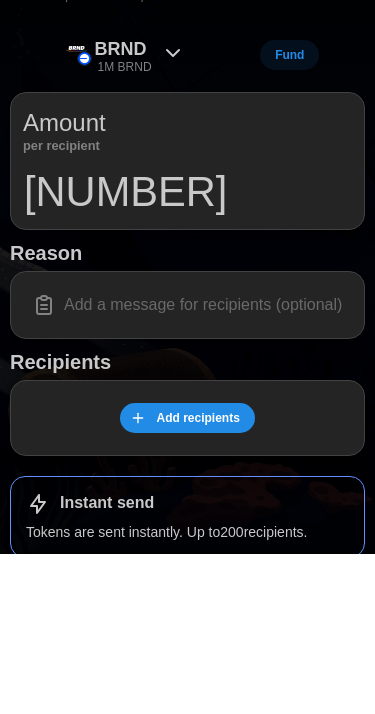 type on "[NUMBER]" 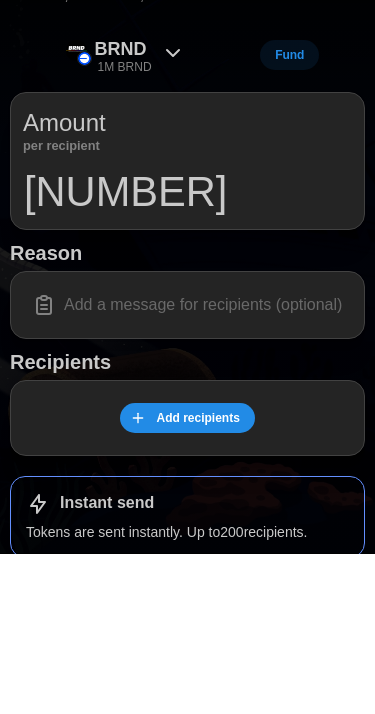 scroll, scrollTop: 161, scrollLeft: 0, axis: vertical 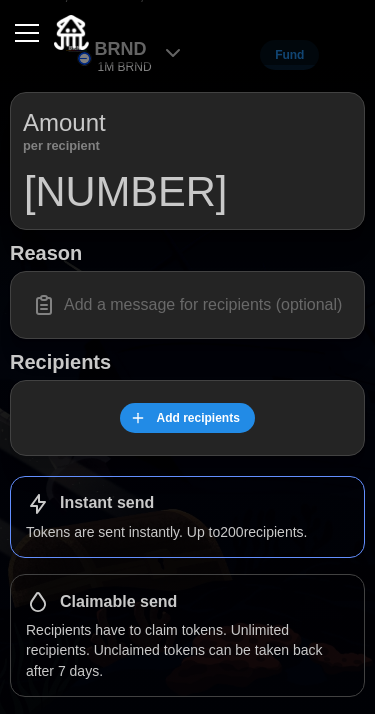click at bounding box center (187, 305) 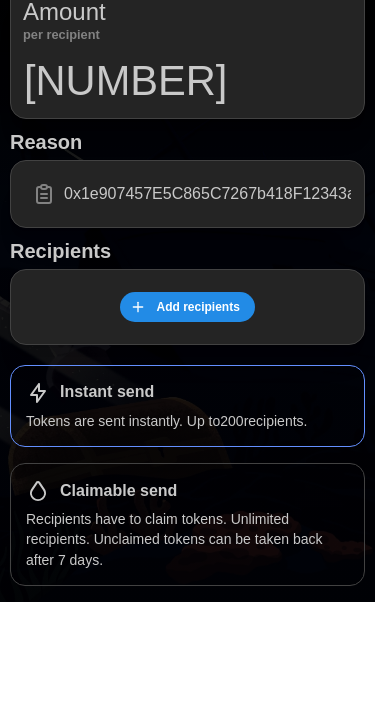 type on "0x1e907457E5C865C7267b418F12343a9c5311600c" 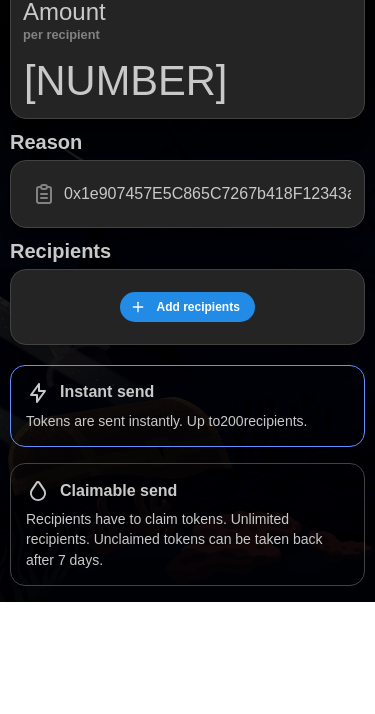 scroll, scrollTop: 211, scrollLeft: 0, axis: vertical 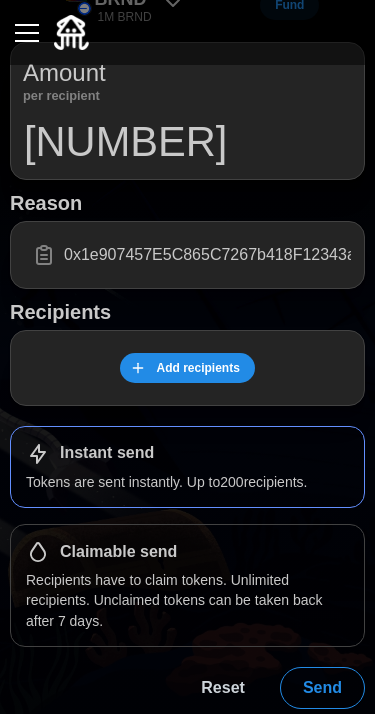 click on "0x1e907457E5C865C7267b418F12343a9c5311600c" at bounding box center (187, 255) 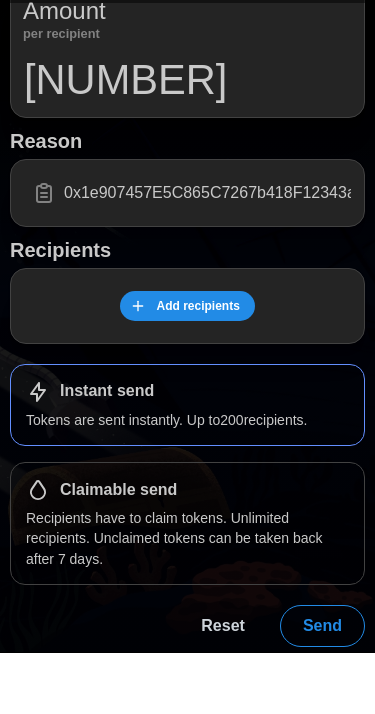 click on "0x1e907457E5C865C7267b418F12343a9c5311600c" at bounding box center (187, 255) 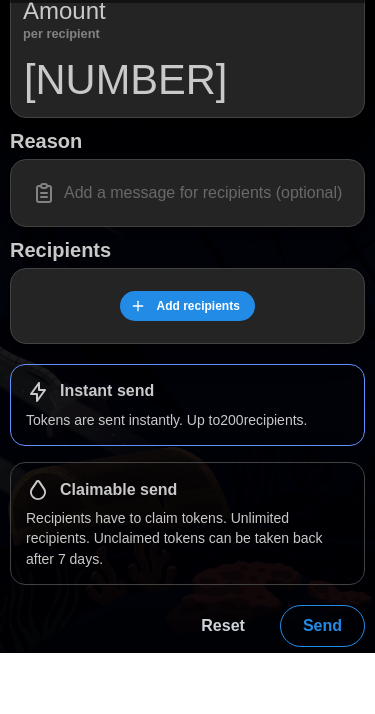 type 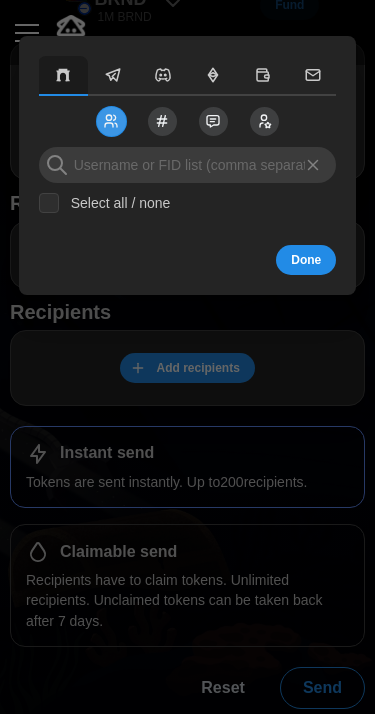 click 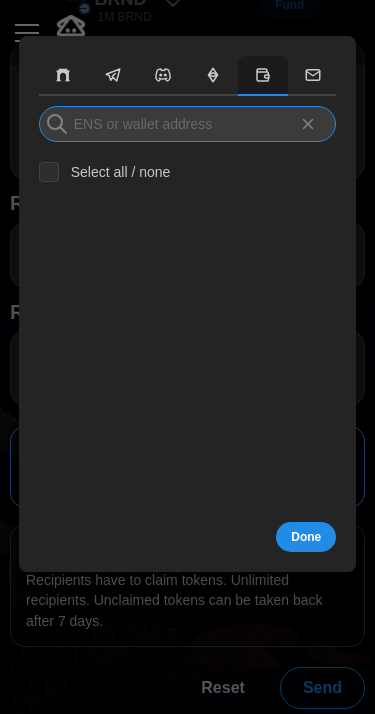 click at bounding box center [188, 124] 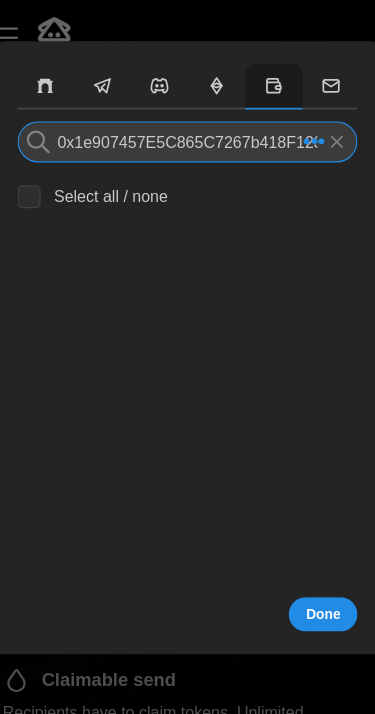 type on "0x1e907457E5C865C7267b418F12343a9c5311600c" 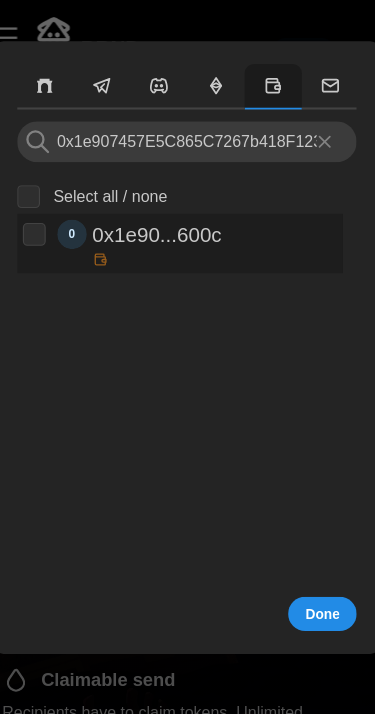 click on "0x1e90...600c" at bounding box center (161, 206) 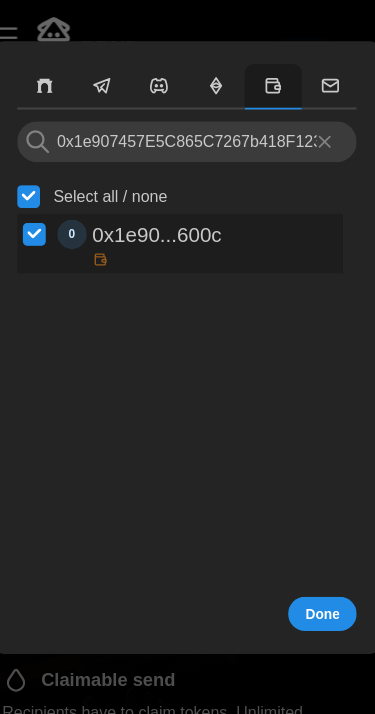 checkbox on "true" 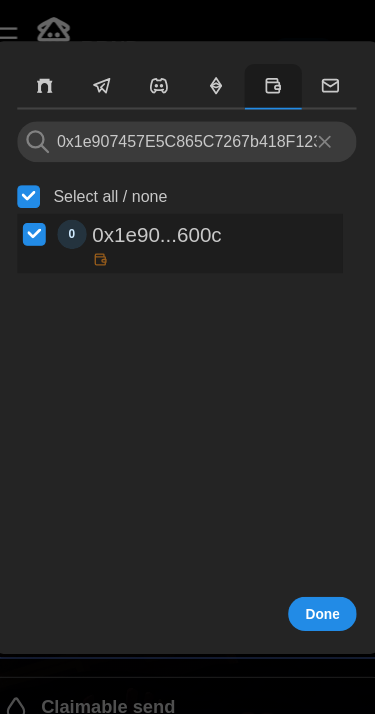 click on "Done" at bounding box center [306, 537] 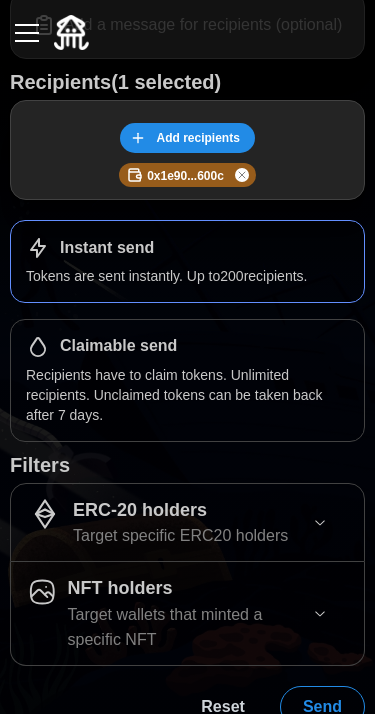 scroll, scrollTop: 455, scrollLeft: 0, axis: vertical 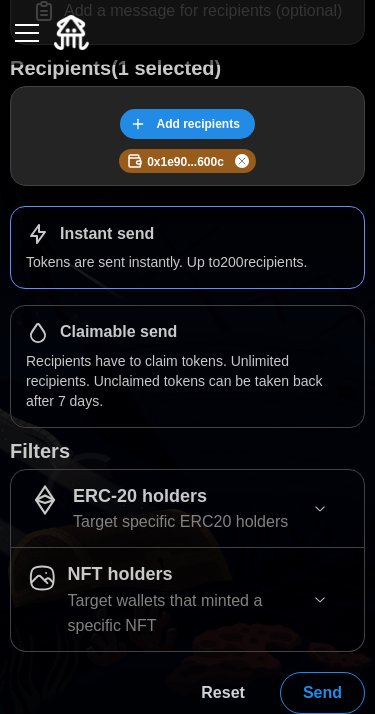 click on "Send" at bounding box center [322, 693] 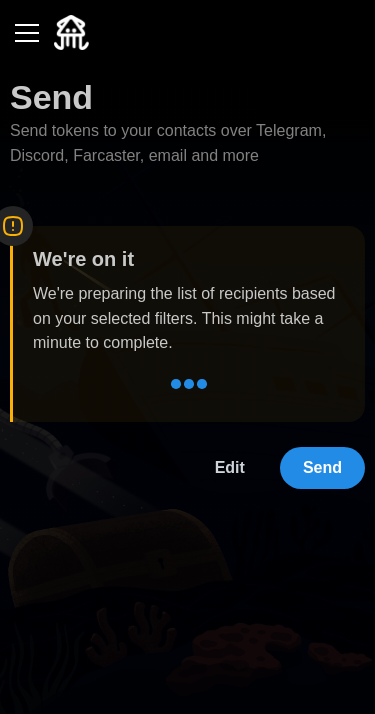 scroll, scrollTop: 0, scrollLeft: 0, axis: both 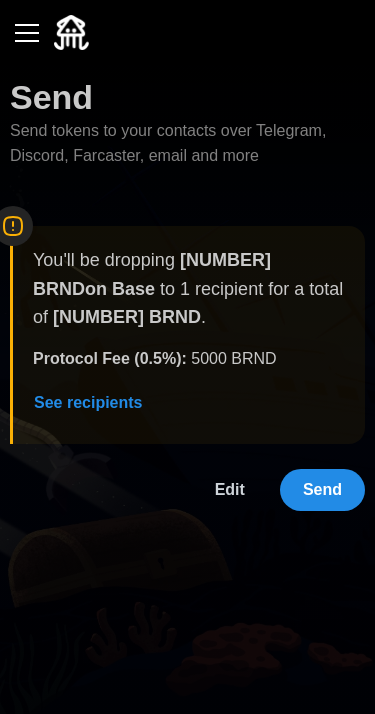 click on "Send" at bounding box center (322, 490) 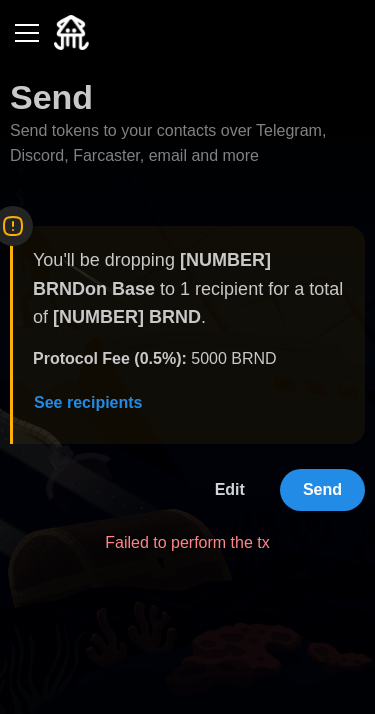 click on "Send Send tokens to your contacts over Telegram, Discord, Farcaster, email and more You'll be dropping [NUMBER] BRND on Base to 1 recipient for a total of [NUMBER] BRND . Protocol Fee ( 0.5 %): [NUMBER] BRND See recipients Edit Send Failed to perform the tx" at bounding box center (187, 315) 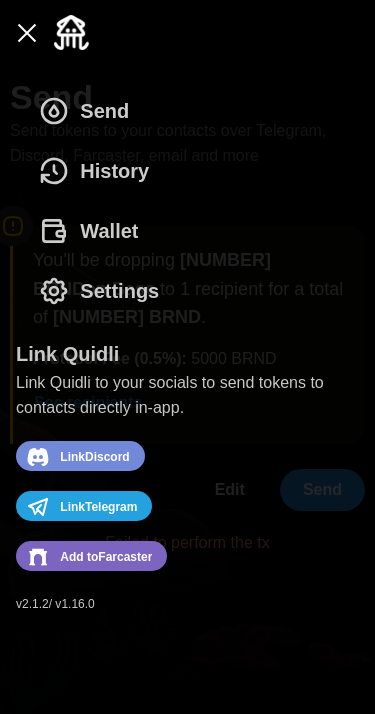 click 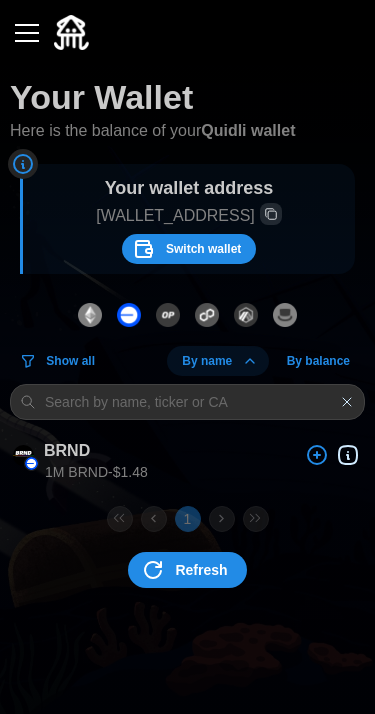 click 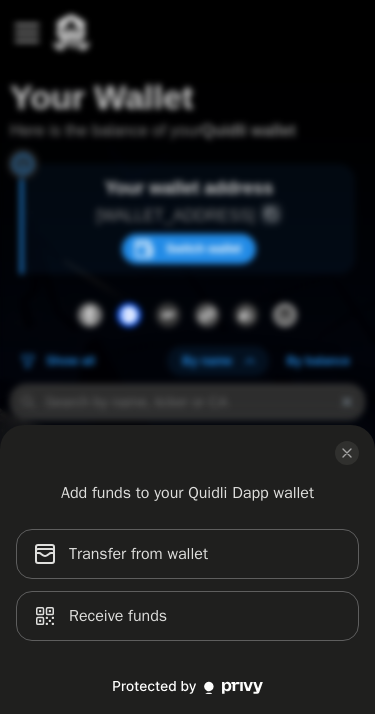 click at bounding box center [347, 453] 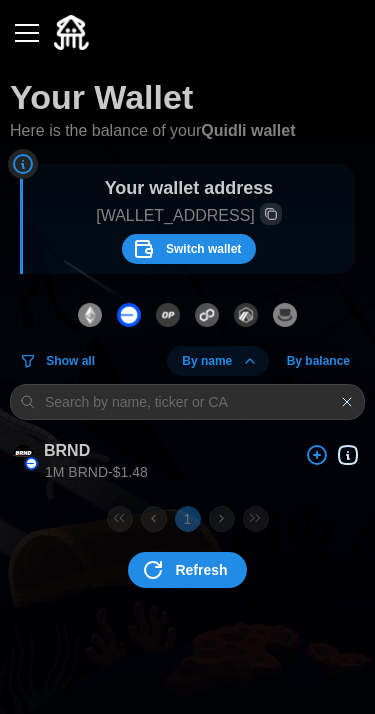 click at bounding box center (90, 315) 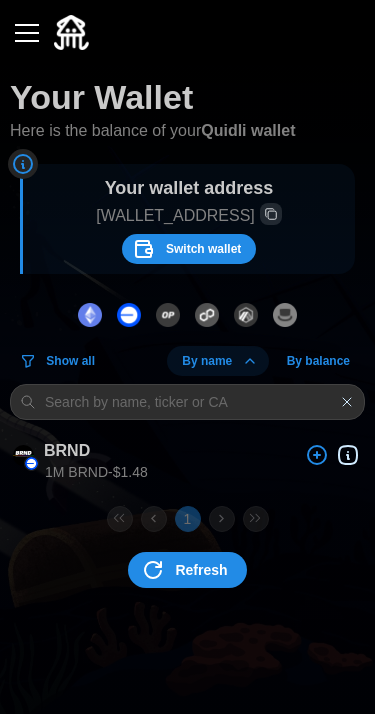 click at bounding box center (168, 315) 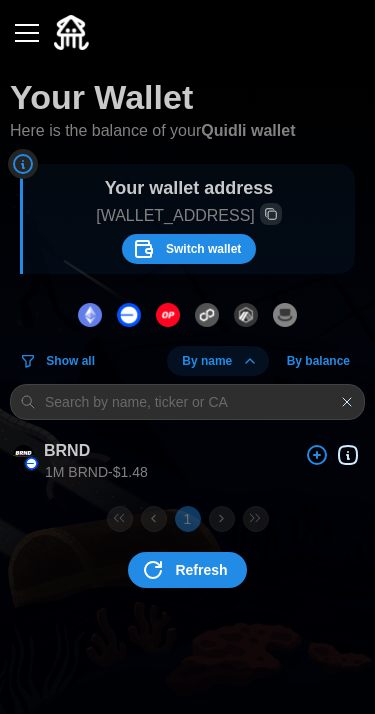 click at bounding box center (207, 315) 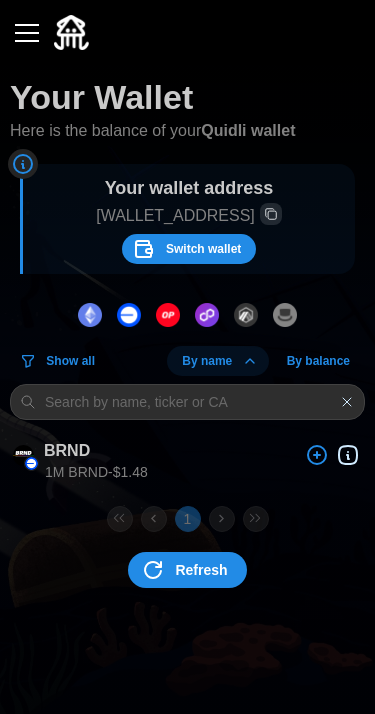 click at bounding box center (246, 315) 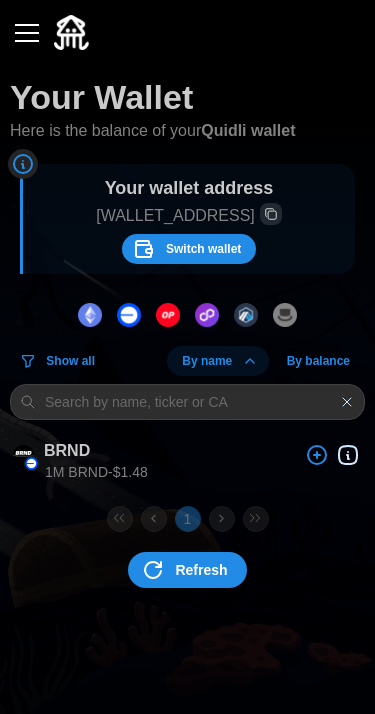 click at bounding box center (246, 315) 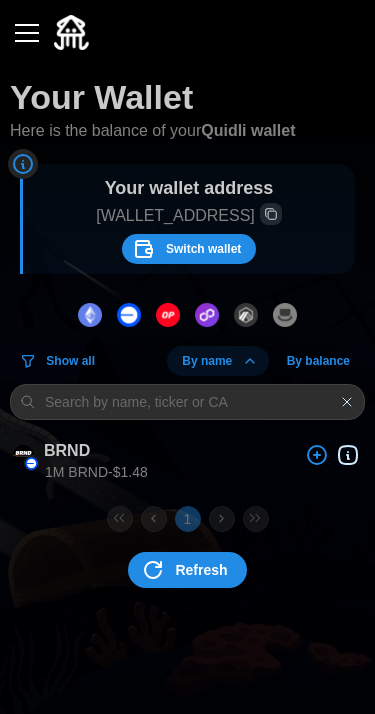 click at bounding box center [285, 315] 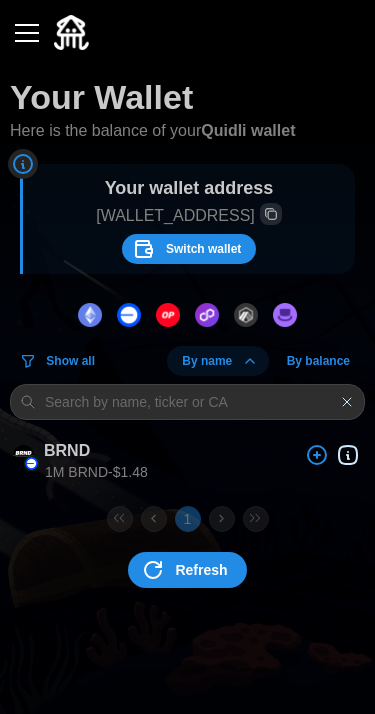 click at bounding box center (246, 315) 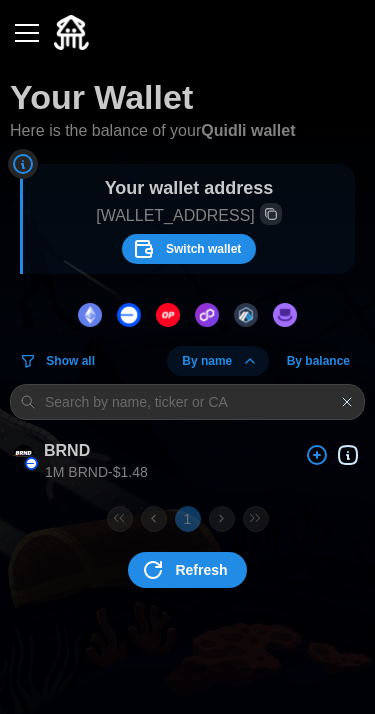click on "Refresh" at bounding box center [201, 570] 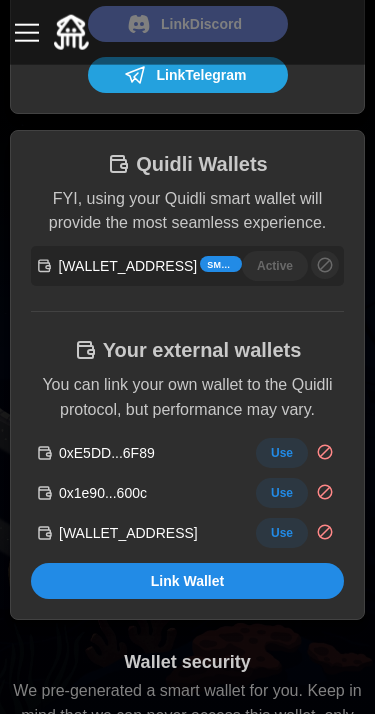 scroll, scrollTop: 328, scrollLeft: 0, axis: vertical 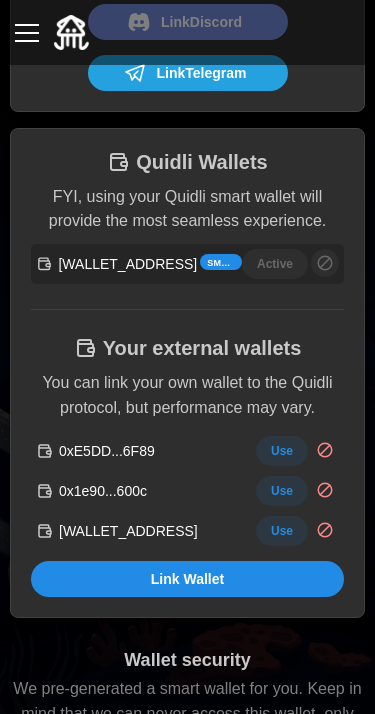 click on "Use" at bounding box center [282, 491] 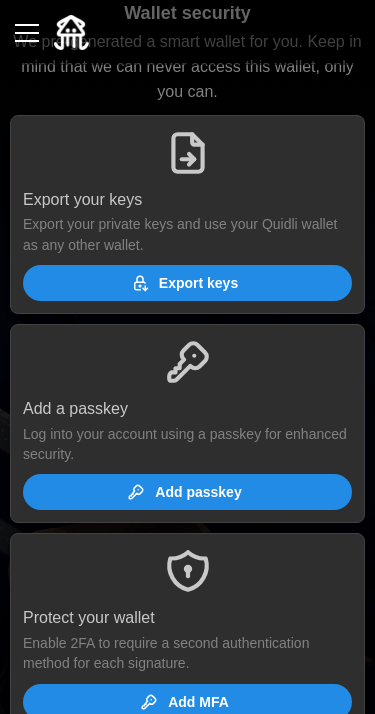 scroll, scrollTop: 991, scrollLeft: 0, axis: vertical 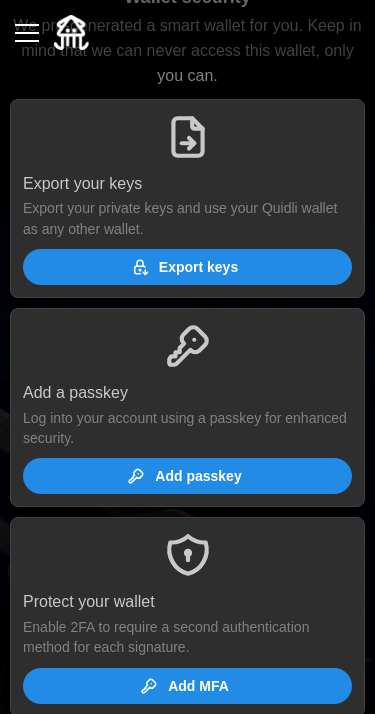 click on "Export keys" at bounding box center [184, 267] 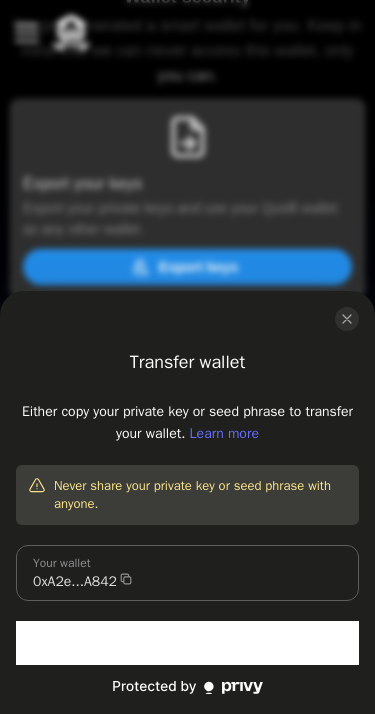 click 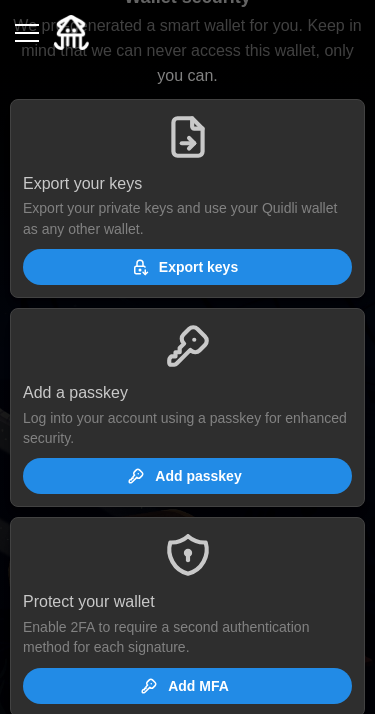 click at bounding box center (71, 32) 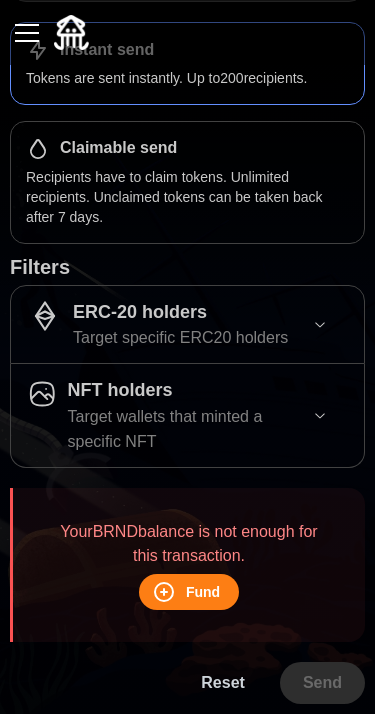 scroll, scrollTop: 0, scrollLeft: 0, axis: both 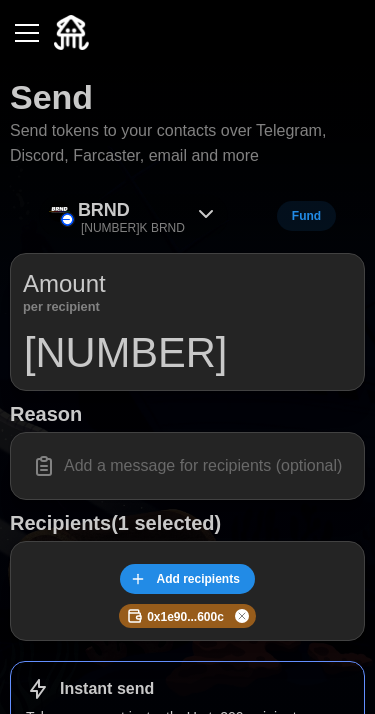 click on "BRND" at bounding box center (104, 210) 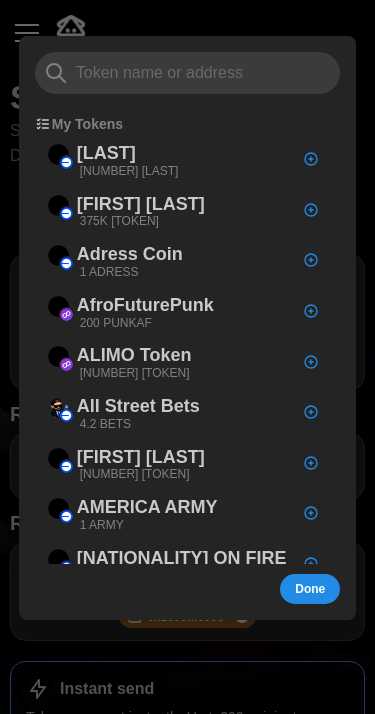 click at bounding box center (187, 357) 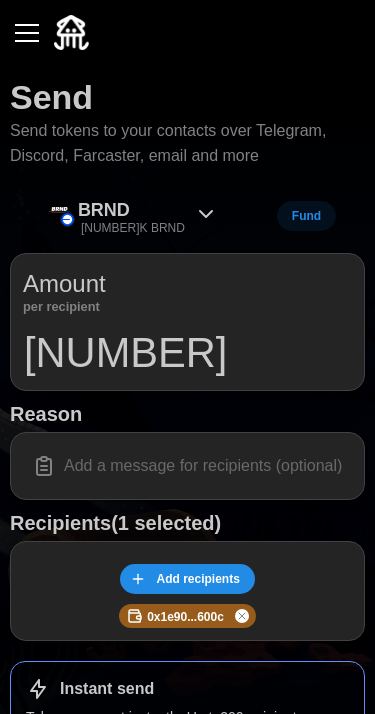 click at bounding box center [187, 32] 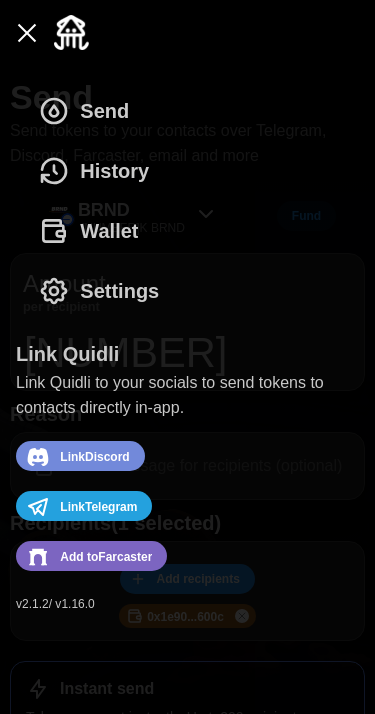 click 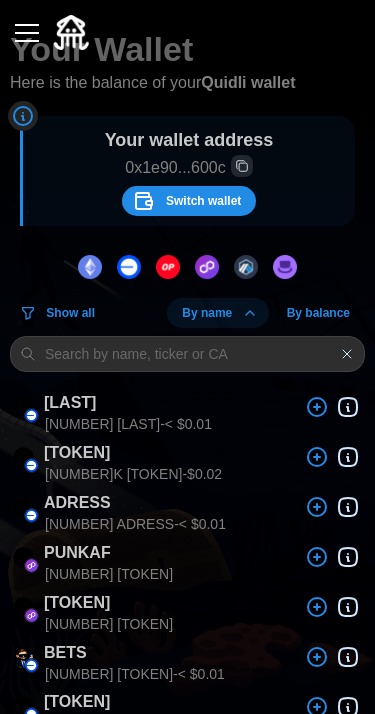 scroll, scrollTop: 51, scrollLeft: 0, axis: vertical 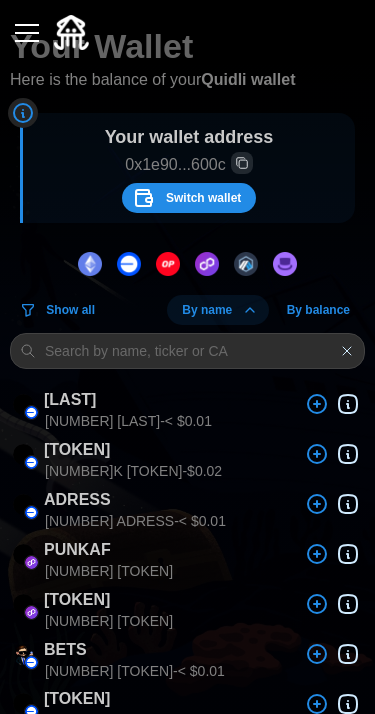 click on "Switch wallet" at bounding box center [186, 198] 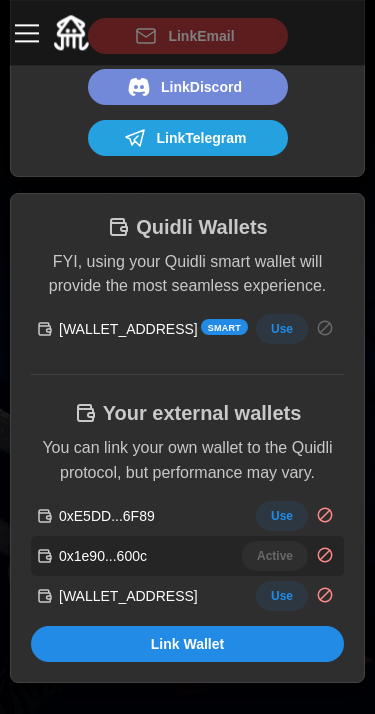 scroll, scrollTop: 314, scrollLeft: 0, axis: vertical 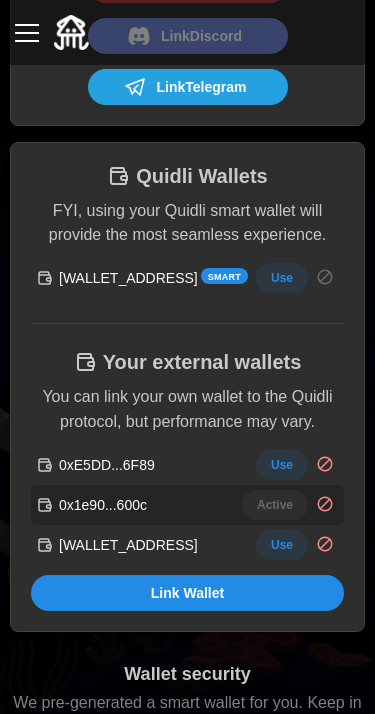 click on "Use" at bounding box center (282, 278) 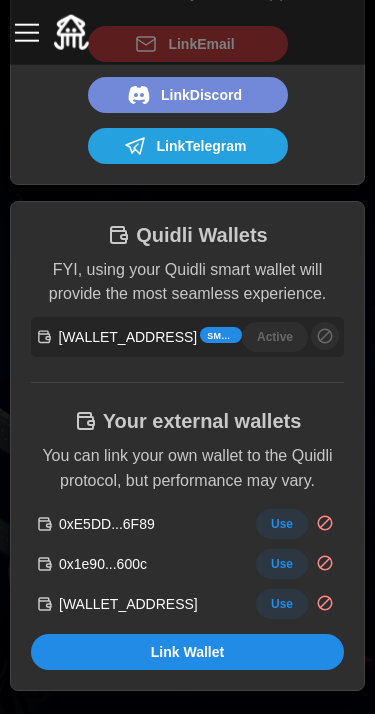 scroll, scrollTop: 0, scrollLeft: 0, axis: both 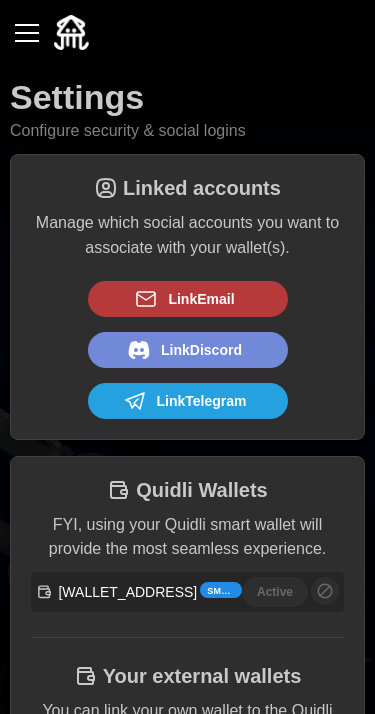 click at bounding box center (27, 33) 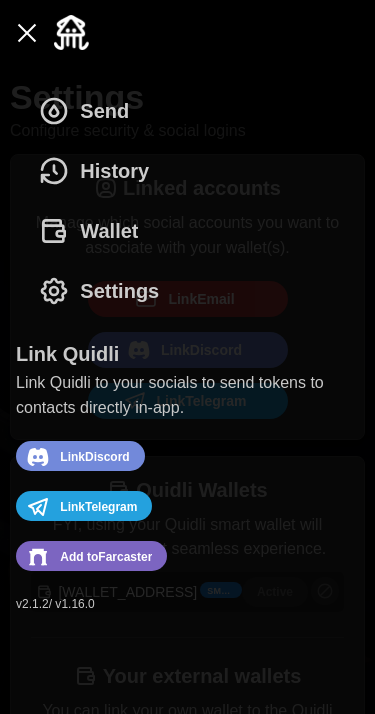 click on "Wallet" at bounding box center (109, 231) 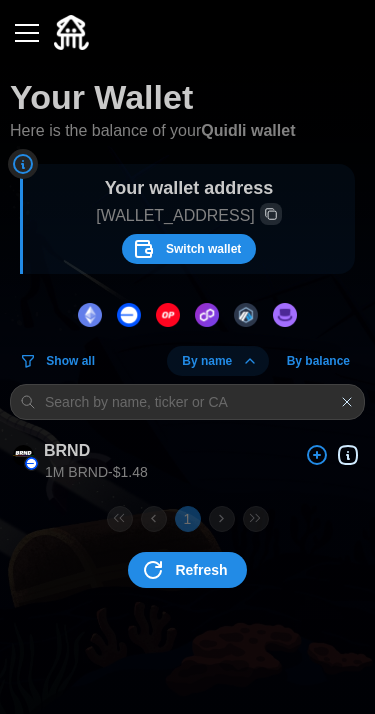 click on "Switch wallet" at bounding box center (203, 249) 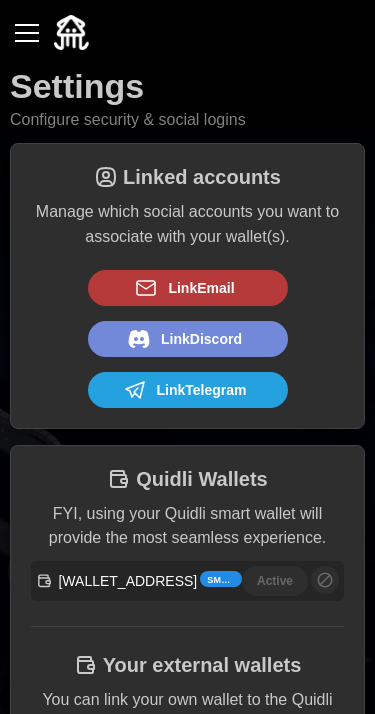 scroll, scrollTop: 0, scrollLeft: 0, axis: both 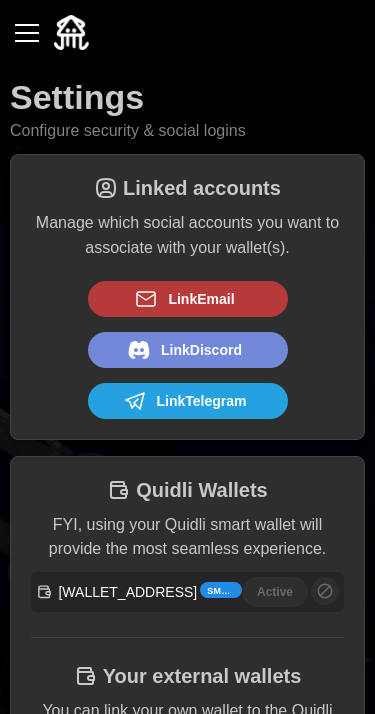 click at bounding box center (27, 33) 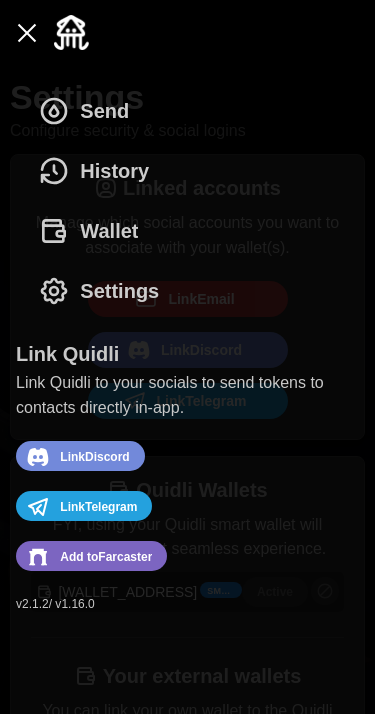 click 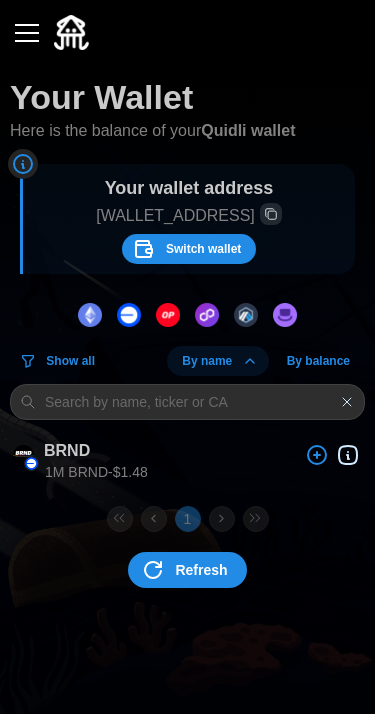 click 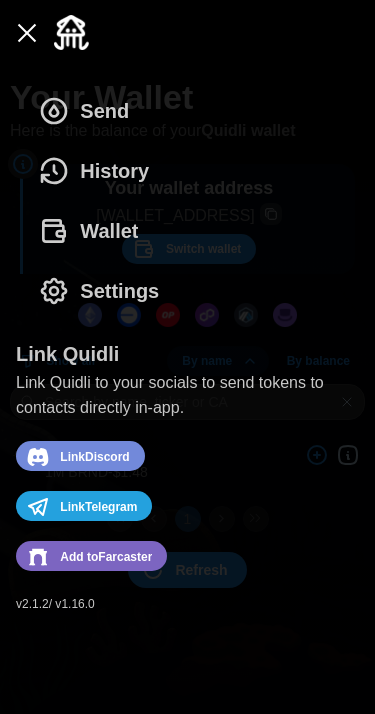 click on "Send" at bounding box center (104, 111) 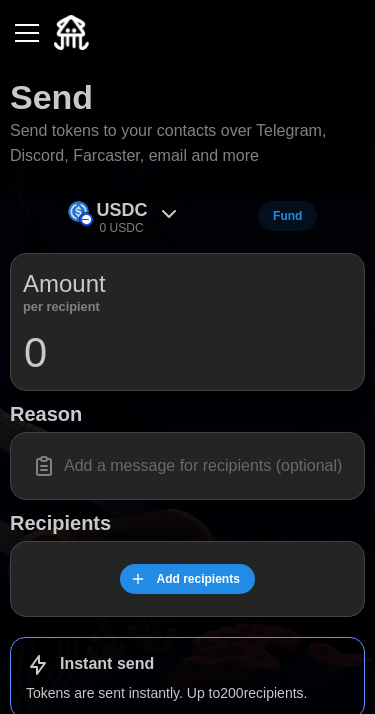 click 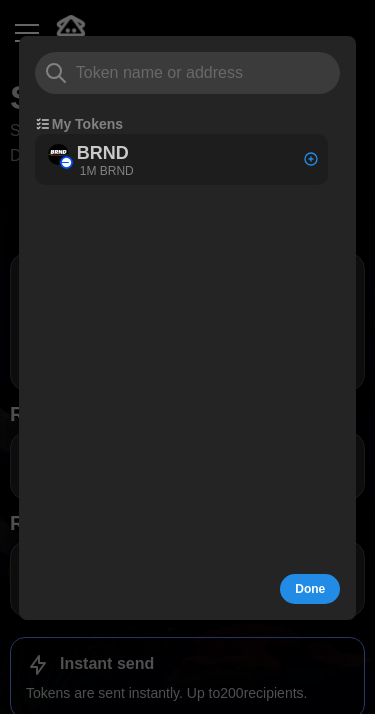 click on "BRND 1M BRND" at bounding box center [182, 159] 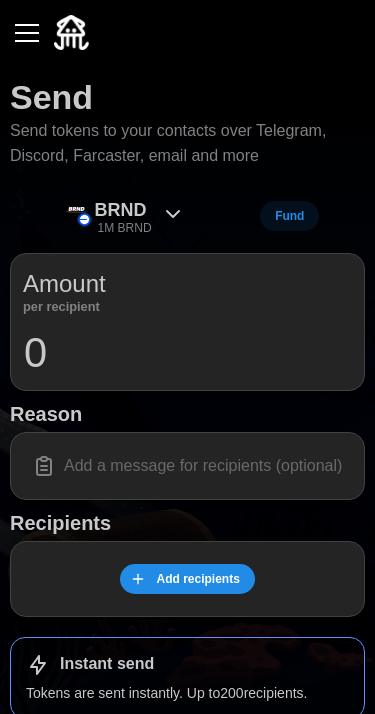 click on "0" at bounding box center [187, 353] 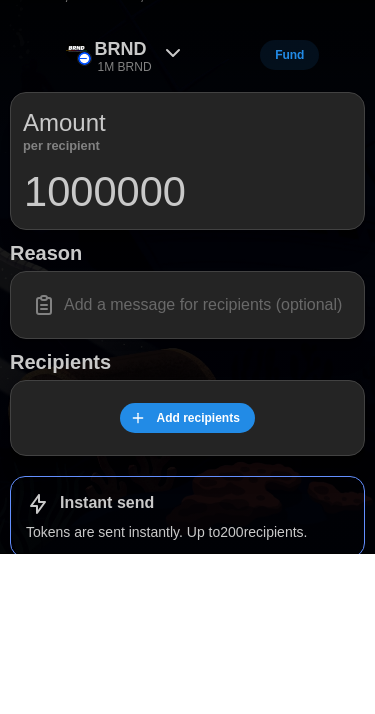 type on "1000000" 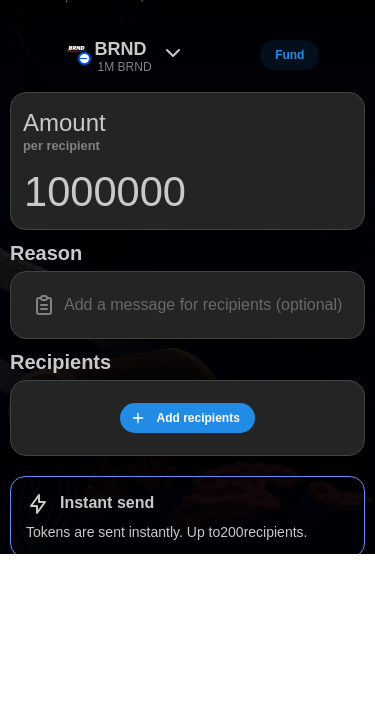 scroll, scrollTop: 161, scrollLeft: 0, axis: vertical 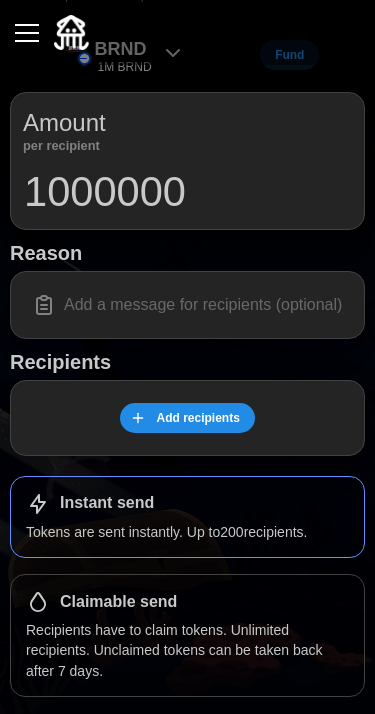 click on "Add recipients" at bounding box center (197, 418) 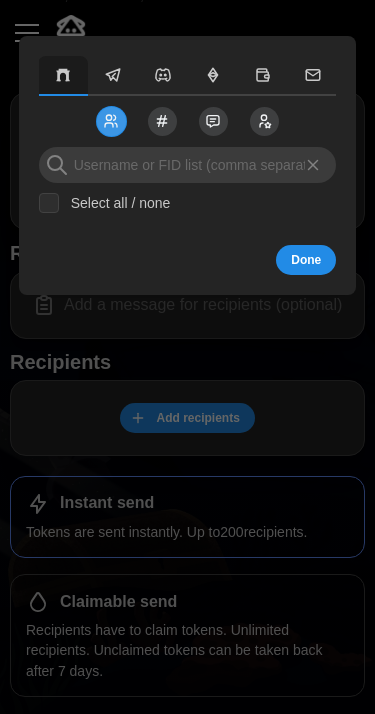 click at bounding box center (263, 76) 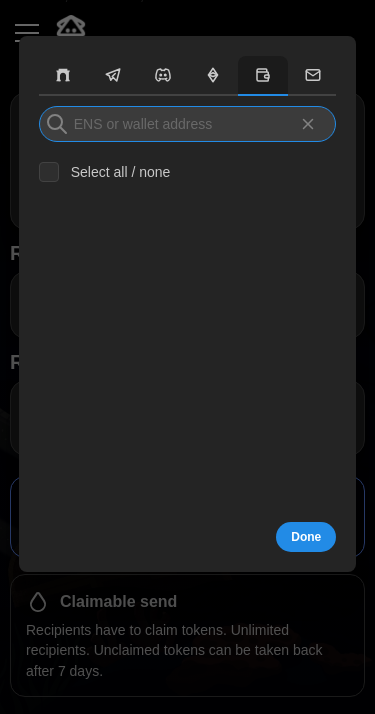 click at bounding box center [188, 124] 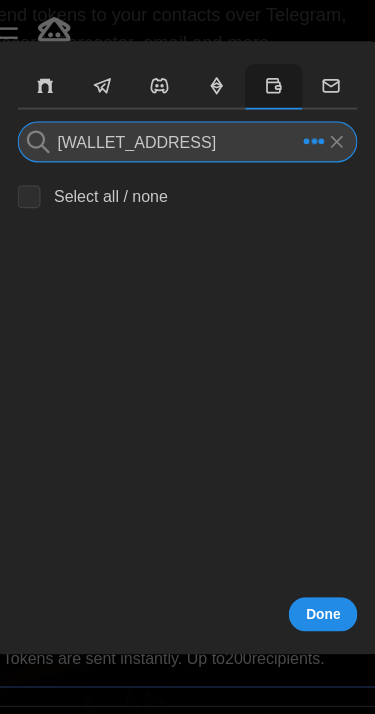 type on "[ADDRESS]" 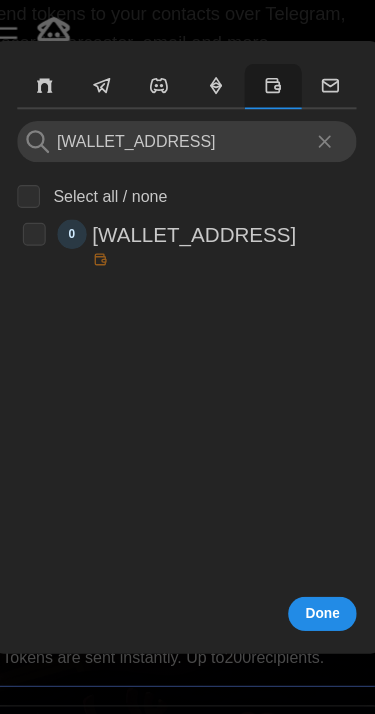 click on "[ADDRESS]" at bounding box center [194, 206] 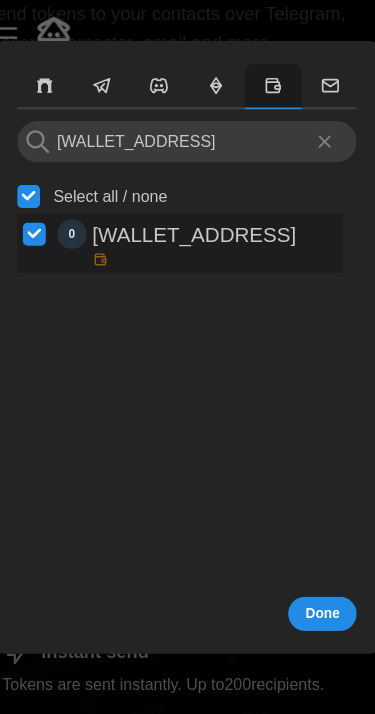 checkbox on "true" 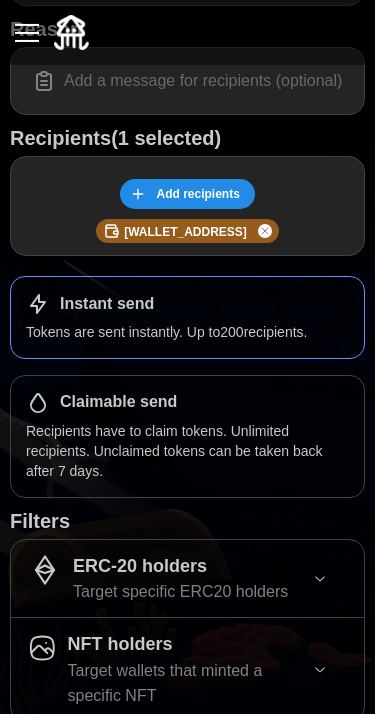 scroll, scrollTop: 455, scrollLeft: 0, axis: vertical 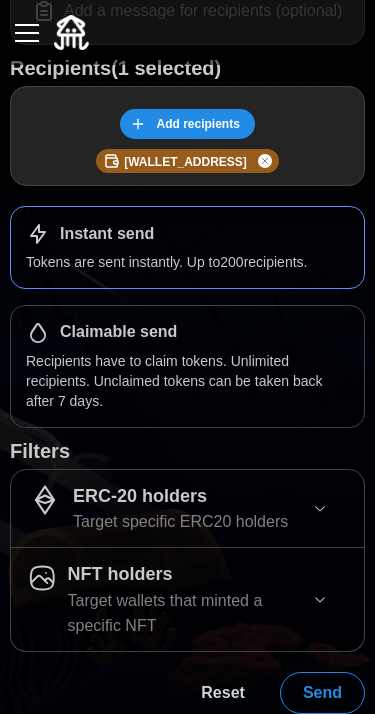 click on "Send" at bounding box center [322, 693] 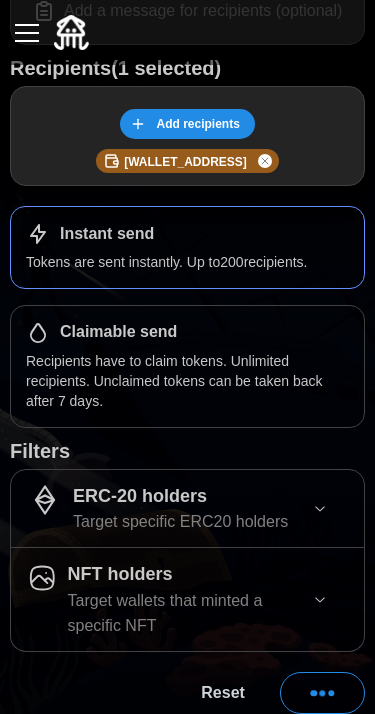 scroll, scrollTop: 0, scrollLeft: 0, axis: both 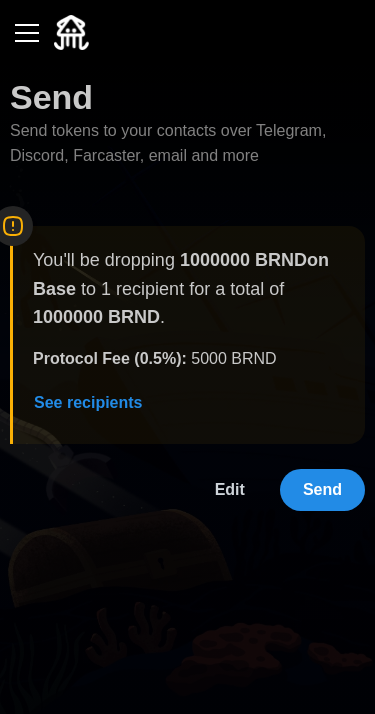 click on "See recipients" at bounding box center (88, 403) 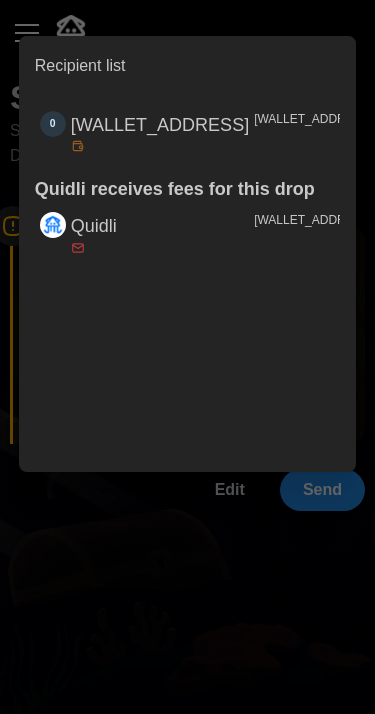 click at bounding box center [187, 357] 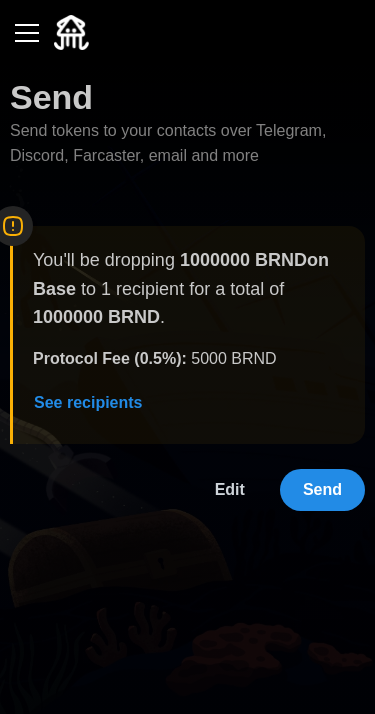 click on "Send" at bounding box center [322, 490] 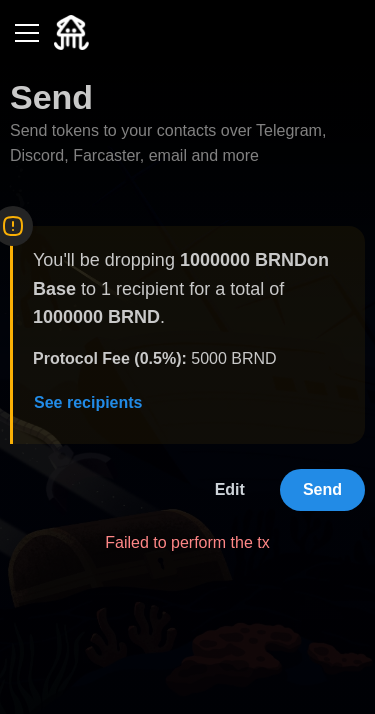 click on "Edit" at bounding box center [230, 490] 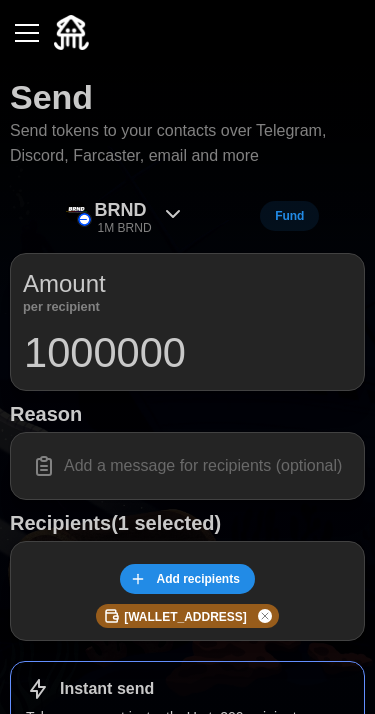 click on "Fund" at bounding box center (289, 216) 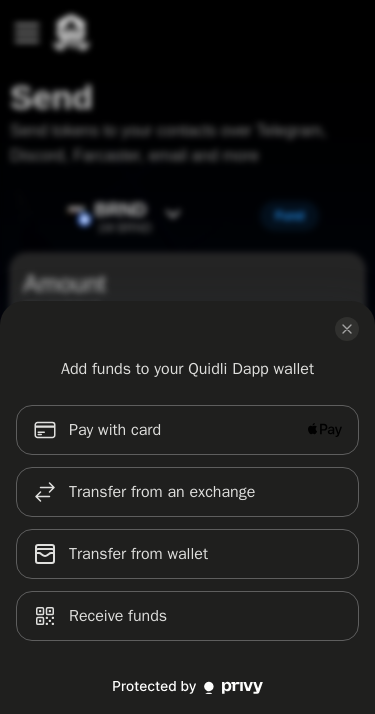 click on "Transfer from an exchange" at bounding box center [187, 492] 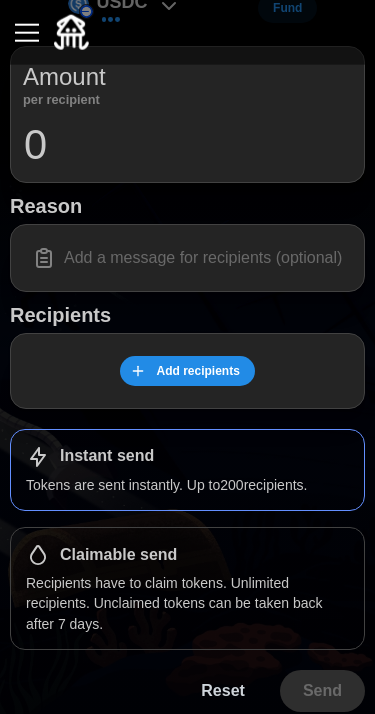scroll, scrollTop: 212, scrollLeft: 0, axis: vertical 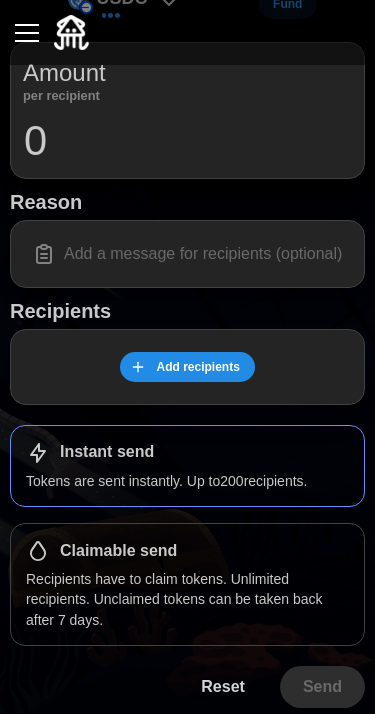 click on "Recipients have to claim tokens. Unlimited recipients. Unclaimed tokens can be taken back after 7 days." at bounding box center (187, 599) 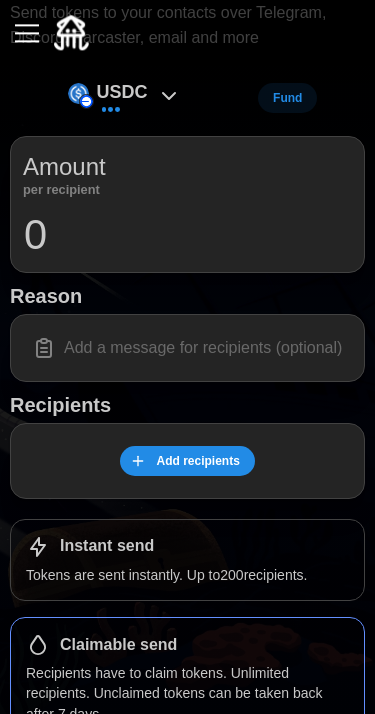 scroll, scrollTop: 0, scrollLeft: 0, axis: both 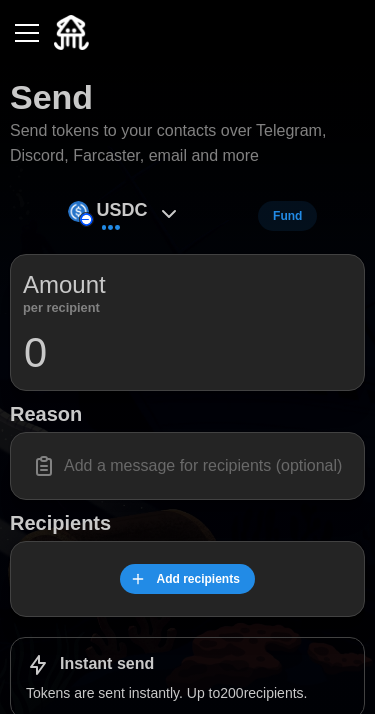 click on "Send Send tokens to your contacts over Telegram, Discord, Farcaster, email and more USDC Fund Amount per recipient 0 Reason Recipients  Add recipients Instant send Tokens are sent instantly. Up to  200  recipients. Claimable send Recipients have to claim tokens. Unlimited recipients. Unclaimed tokens can be taken back after 7 days. Reset Send" at bounding box center [187, 497] 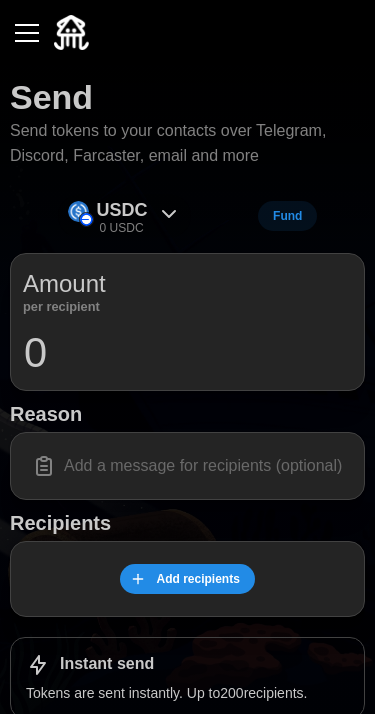click 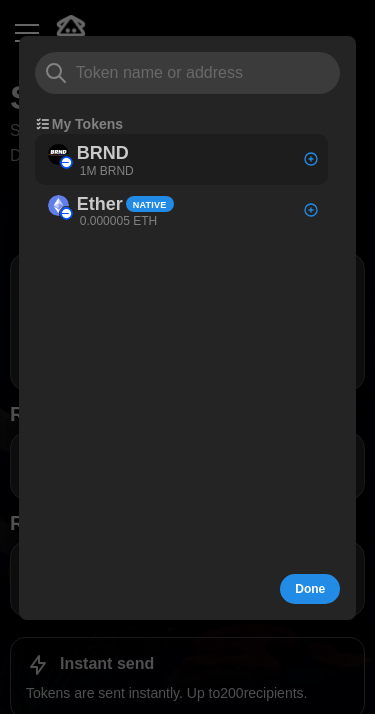 click on "BRND 1M BRND" at bounding box center (182, 159) 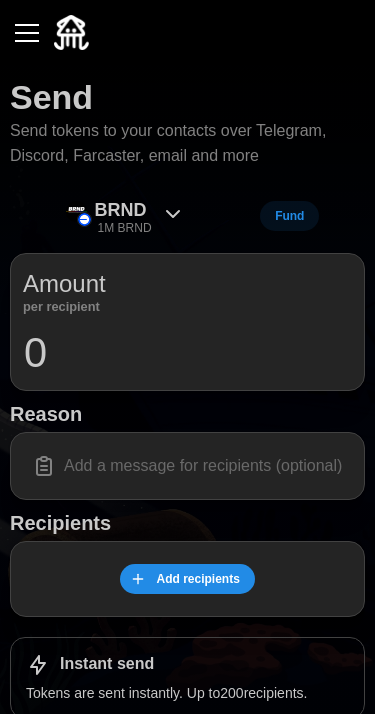 click on "0" at bounding box center [187, 353] 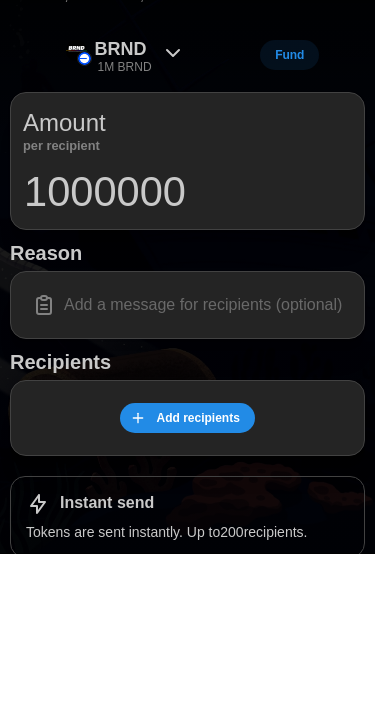 type on "1000000" 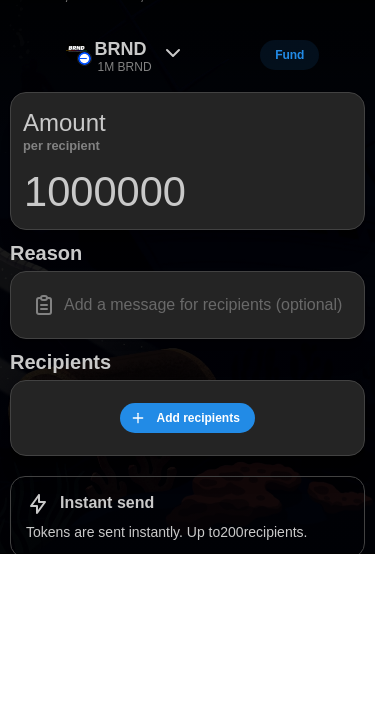 scroll, scrollTop: 161, scrollLeft: 0, axis: vertical 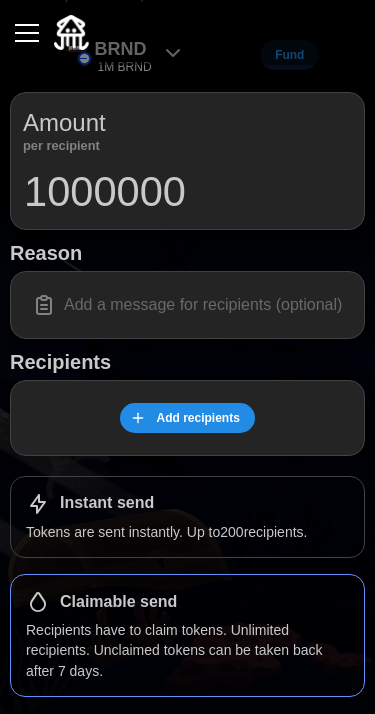 click on "Add recipients" at bounding box center (197, 418) 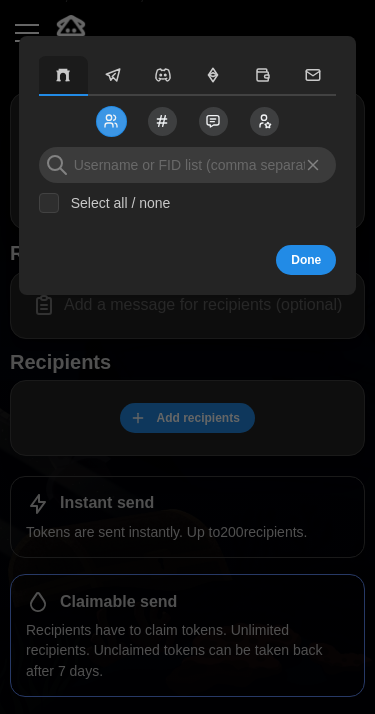 click at bounding box center (263, 76) 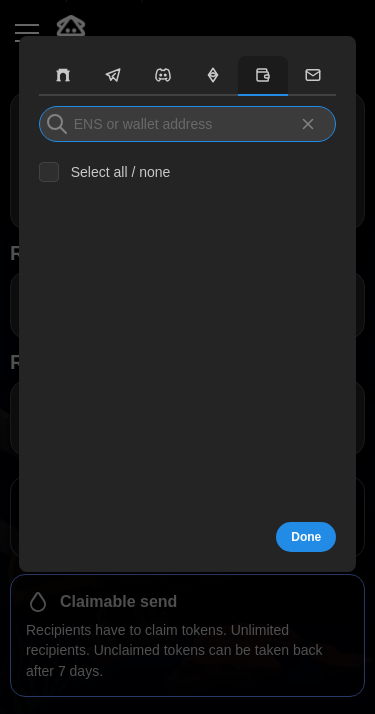click at bounding box center (188, 124) 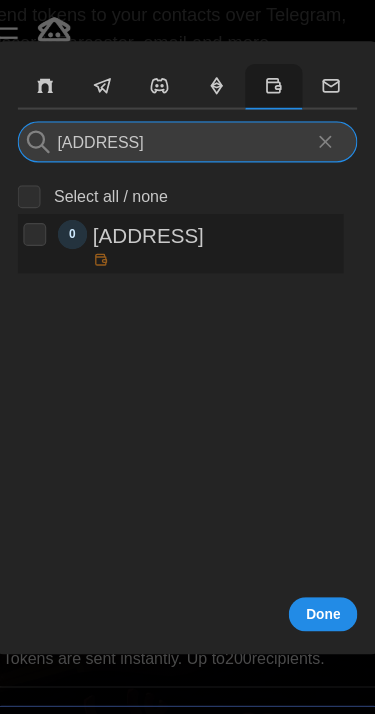 type on "[ADDRESS]" 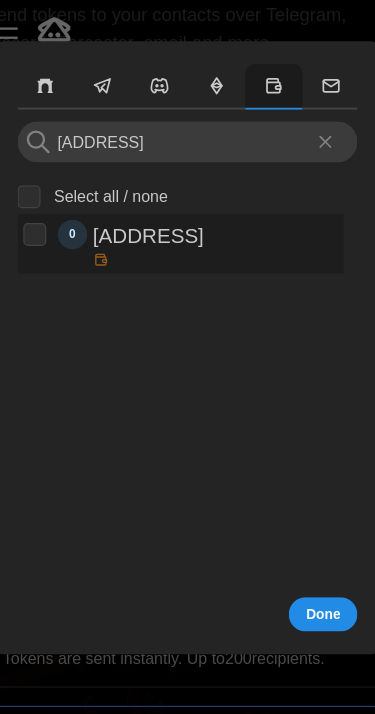 click on "0 [ADDRESS]" at bounding box center (182, 213) 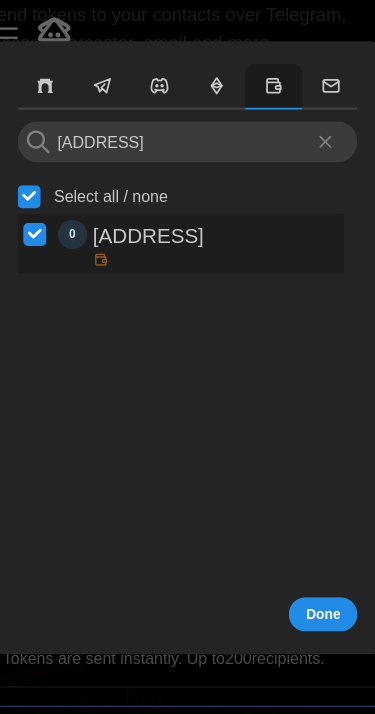 checkbox on "true" 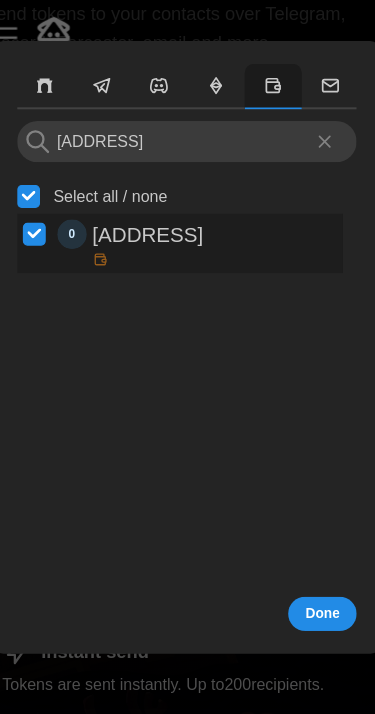 click on "Done" at bounding box center (306, 537) 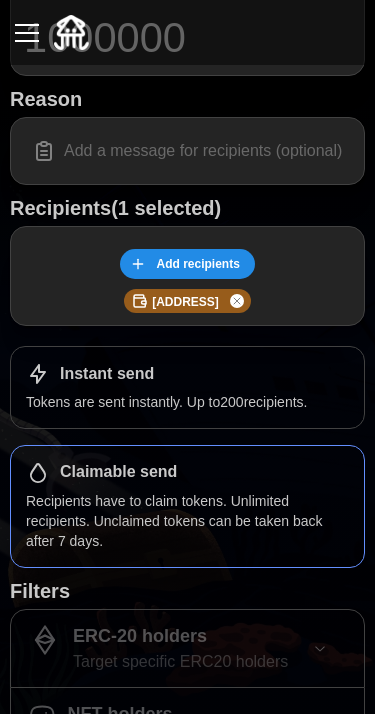 scroll, scrollTop: 455, scrollLeft: 0, axis: vertical 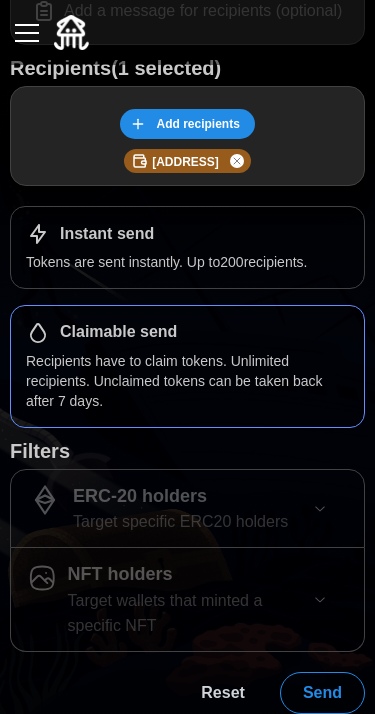 click on "Send" at bounding box center [322, 693] 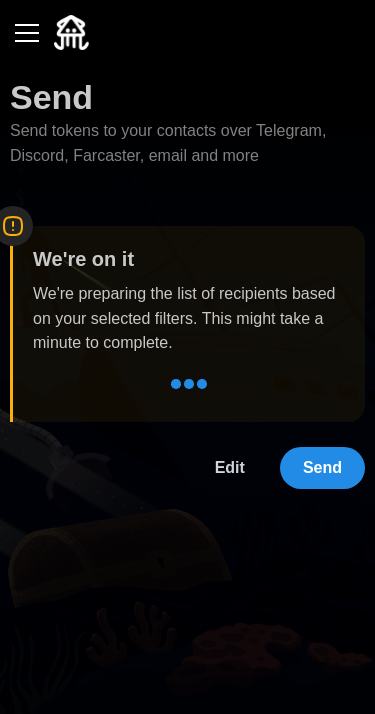 scroll, scrollTop: 0, scrollLeft: 0, axis: both 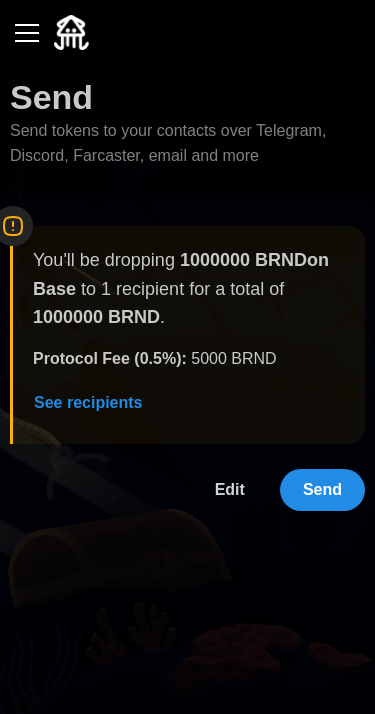 click at bounding box center (27, 33) 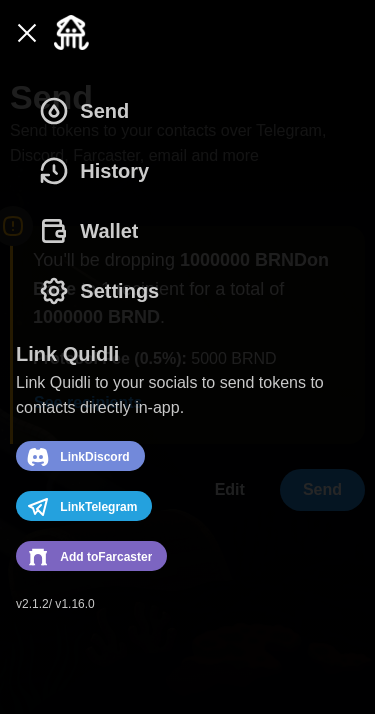 click on "Wallet" at bounding box center (109, 231) 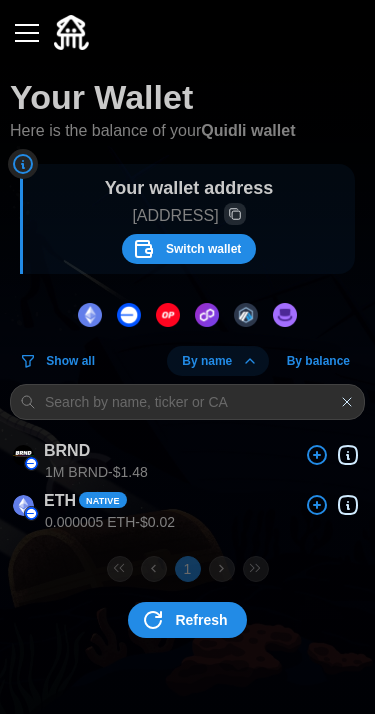 click 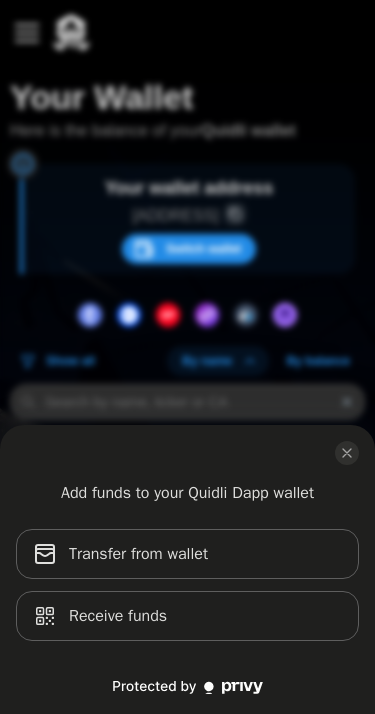 click at bounding box center (347, 453) 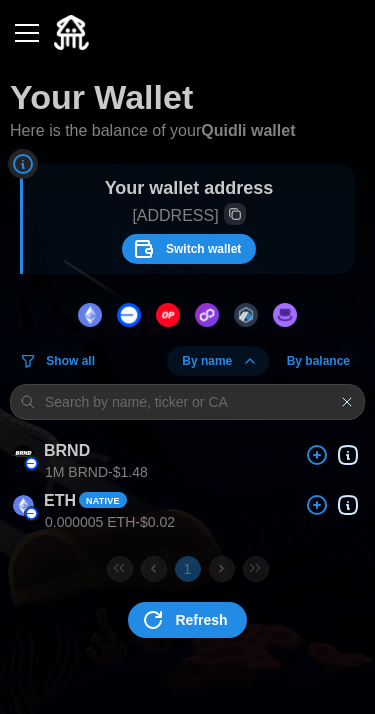 click 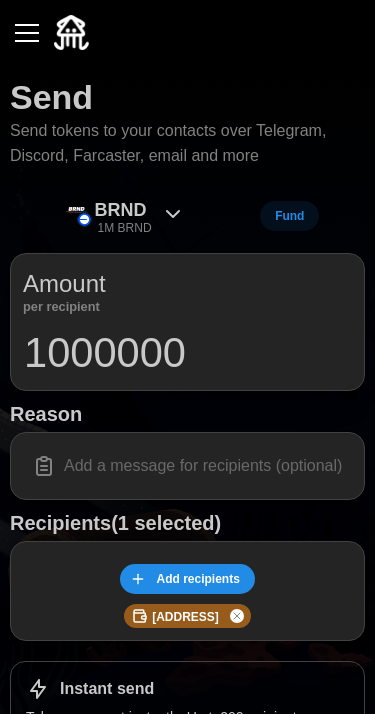 click at bounding box center (187, 466) 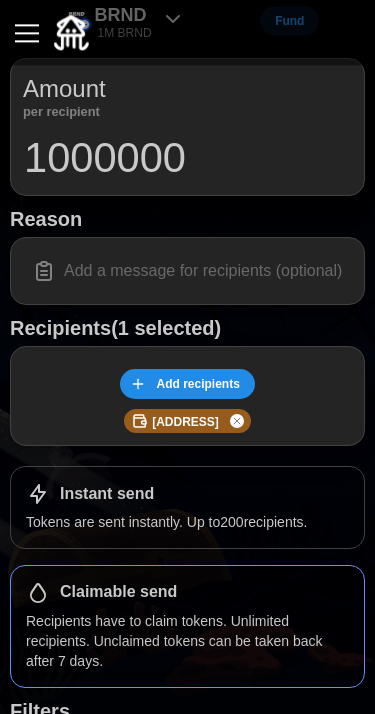 scroll, scrollTop: 195, scrollLeft: 0, axis: vertical 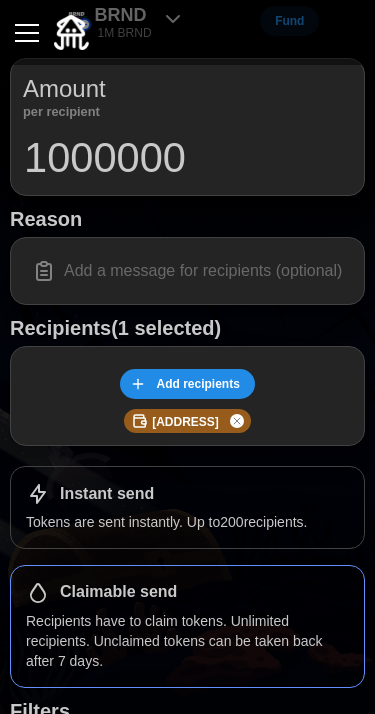 click on "Add recipients" at bounding box center (197, 384) 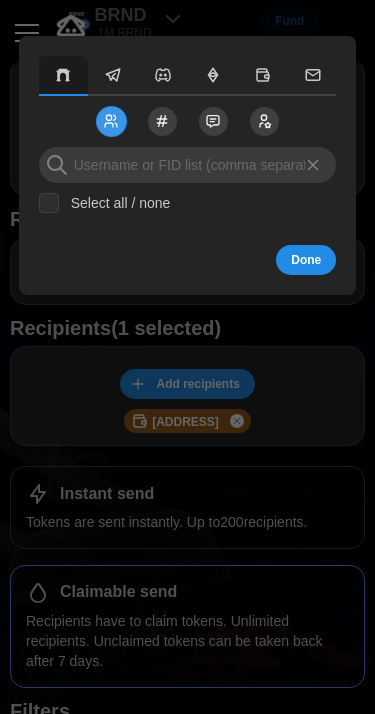 click at bounding box center (187, 357) 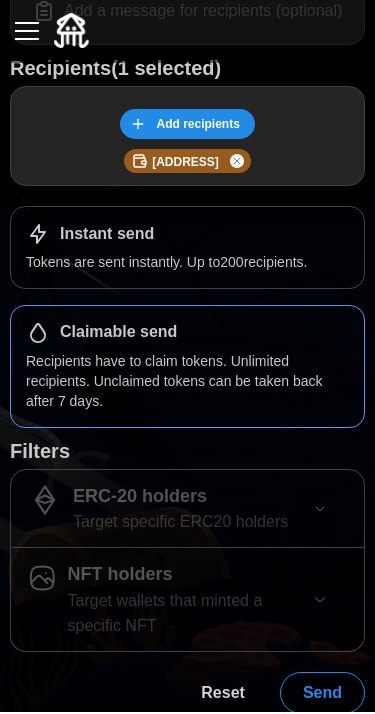 scroll, scrollTop: 455, scrollLeft: 0, axis: vertical 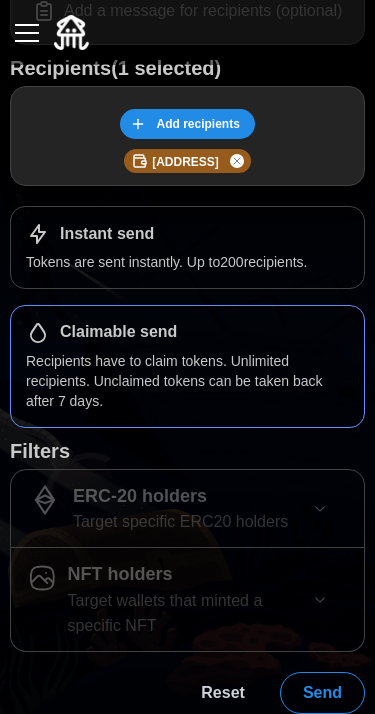 click on "Send" at bounding box center (322, 693) 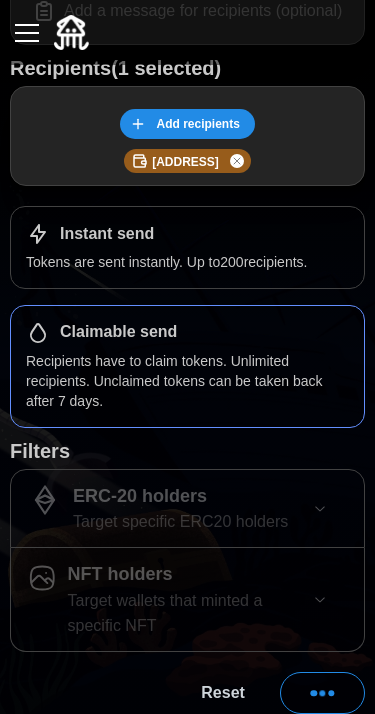 scroll, scrollTop: 0, scrollLeft: 0, axis: both 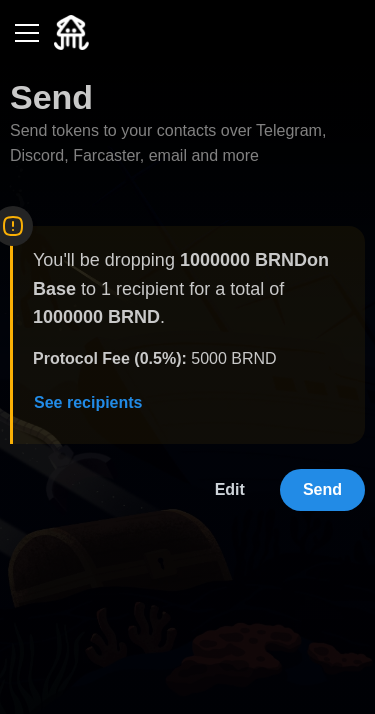click on "Send" at bounding box center (322, 490) 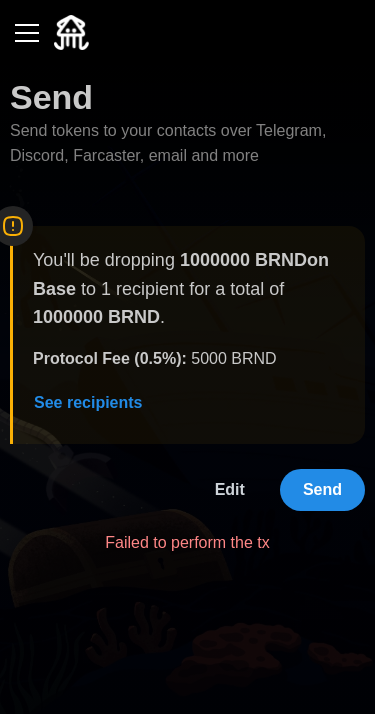 click on "Edit" at bounding box center (230, 490) 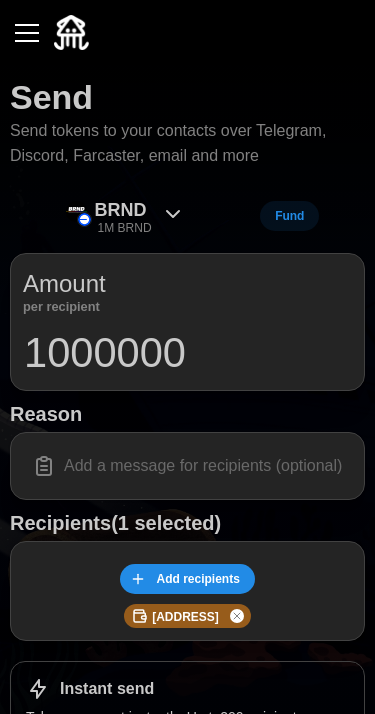 click on "[NUMBER]" at bounding box center (187, 353) 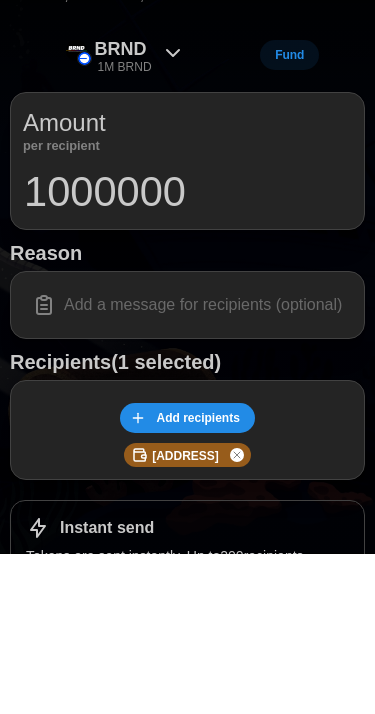 scroll, scrollTop: 160, scrollLeft: 0, axis: vertical 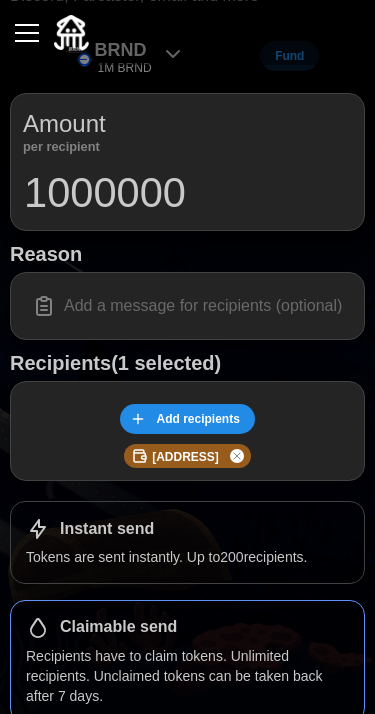 click on "[NUMBER]" at bounding box center (187, 193) 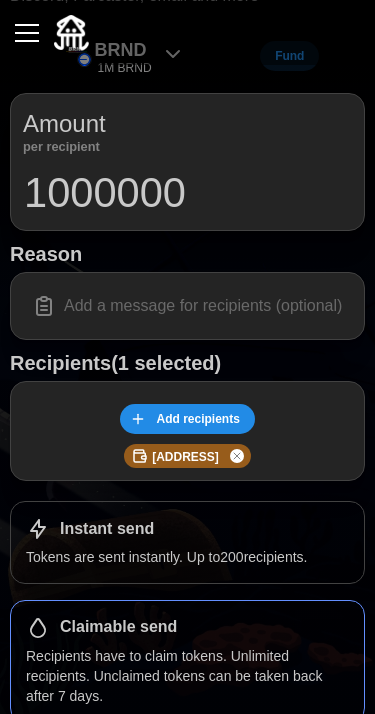 click on "[NUMBER]" at bounding box center (187, 193) 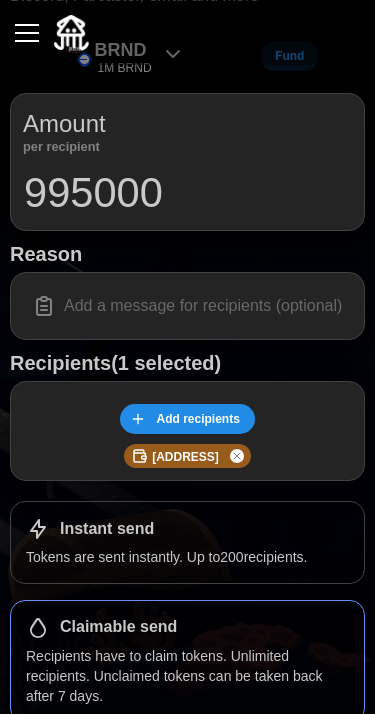 type on "995000" 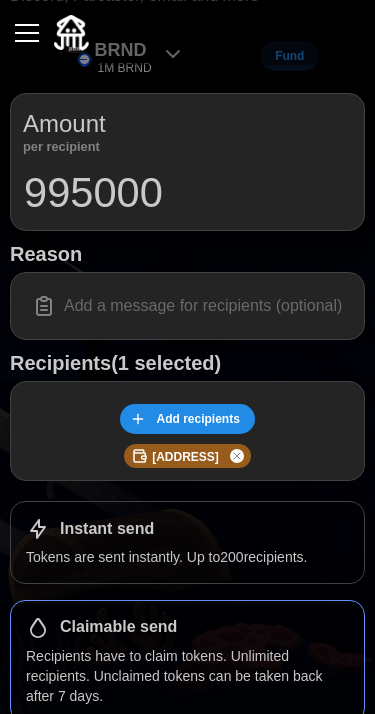 click on "Add recipients 0x1e90...600c" at bounding box center (187, 431) 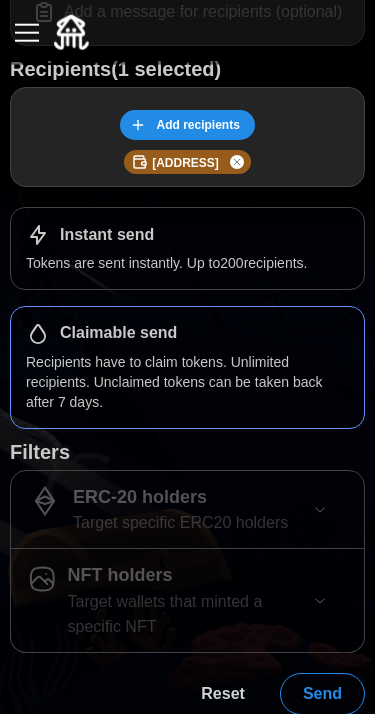 scroll, scrollTop: 455, scrollLeft: 0, axis: vertical 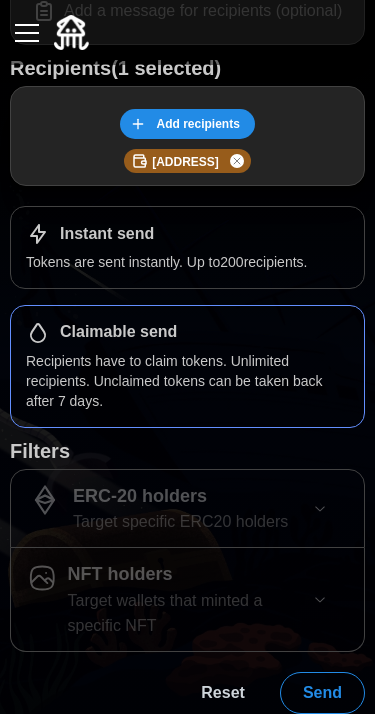 click on "Instant send" at bounding box center [187, 234] 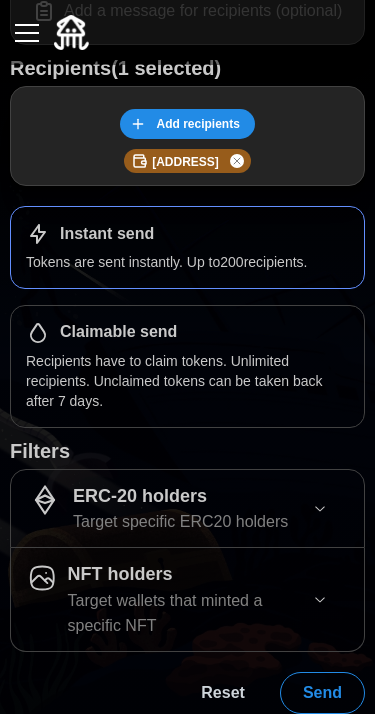 click on "Send" at bounding box center [322, 693] 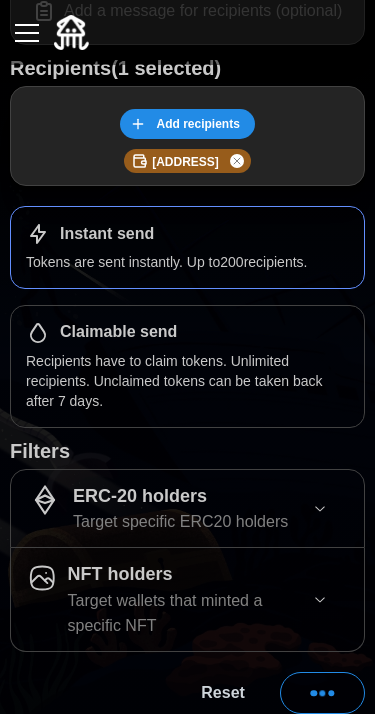 scroll, scrollTop: 0, scrollLeft: 0, axis: both 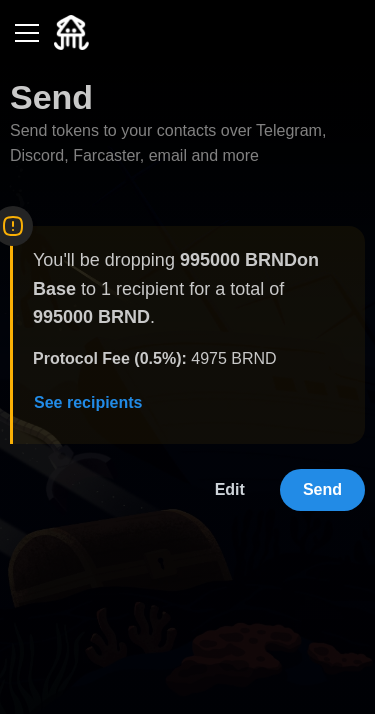 click on "Send" at bounding box center [322, 490] 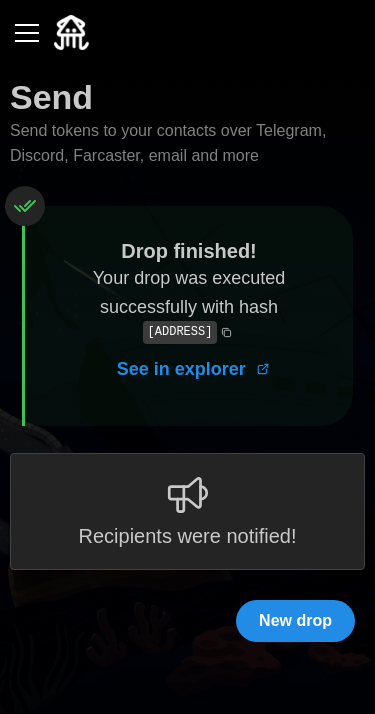 click on "New drop" at bounding box center [295, 621] 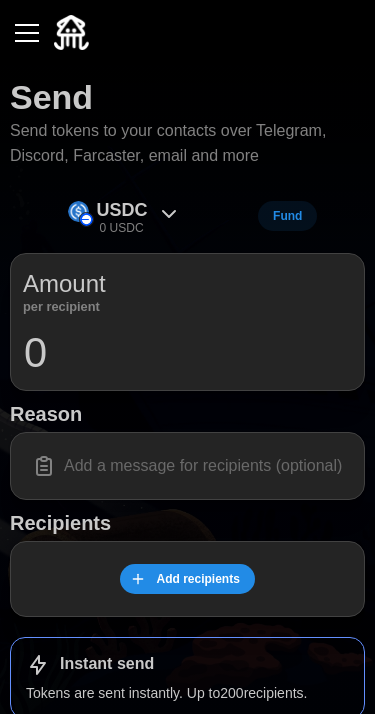 click on "Send Send tokens to your contacts over Telegram, Discord, Farcaster, email and more USDC 0   USDC Fund Amount per recipient 0 Reason Recipients  Add recipients Instant send Tokens are sent instantly. Up to  200  recipients. Claimable send Recipients have to claim tokens. Unlimited recipients. Unclaimed tokens can be taken back after 7 days. Reset Send" at bounding box center [187, 497] 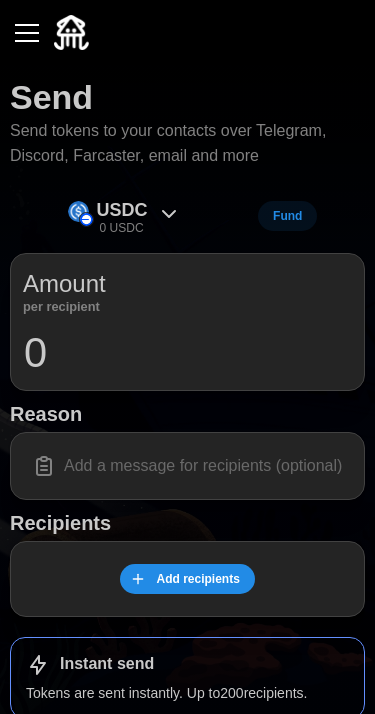 click on "Send Send tokens to your contacts over Telegram, Discord, Farcaster, email and more USDC 0   USDC Fund Amount per recipient 0 Reason Recipients  Add recipients Instant send Tokens are sent instantly. Up to  200  recipients. Claimable send Recipients have to claim tokens. Unlimited recipients. Unclaimed tokens can be taken back after 7 days. Reset Send" at bounding box center (187, 497) 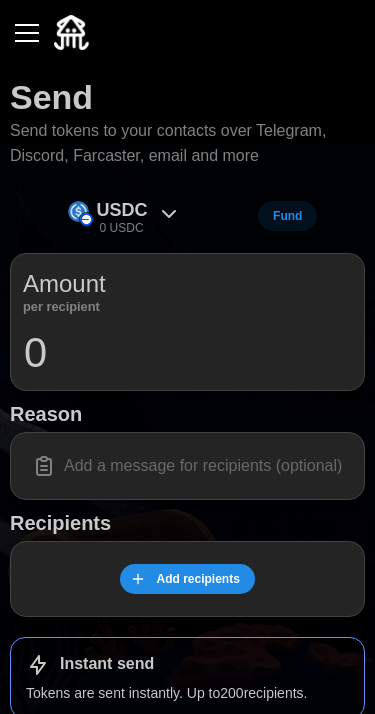 click 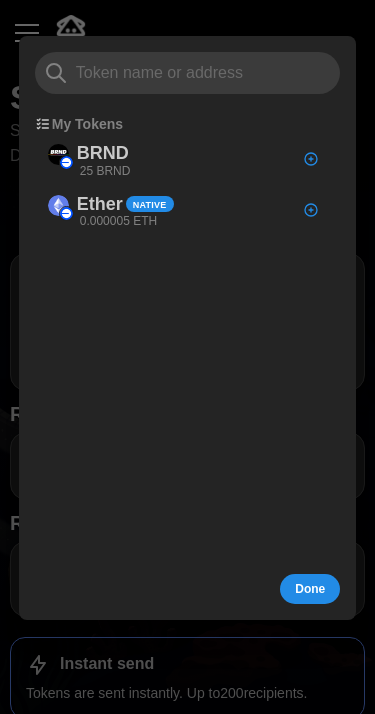 click on "BRND" at bounding box center (103, 153) 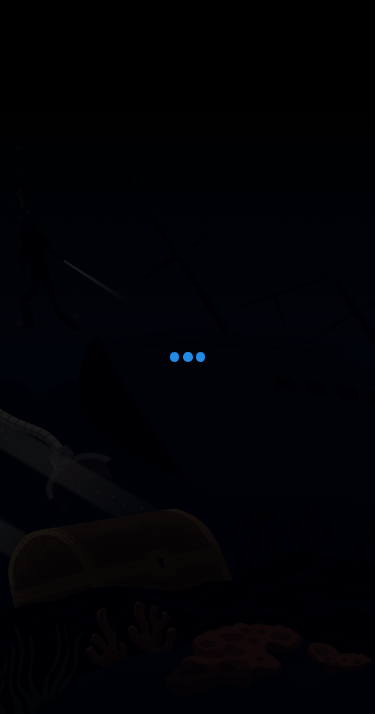 scroll, scrollTop: 0, scrollLeft: 0, axis: both 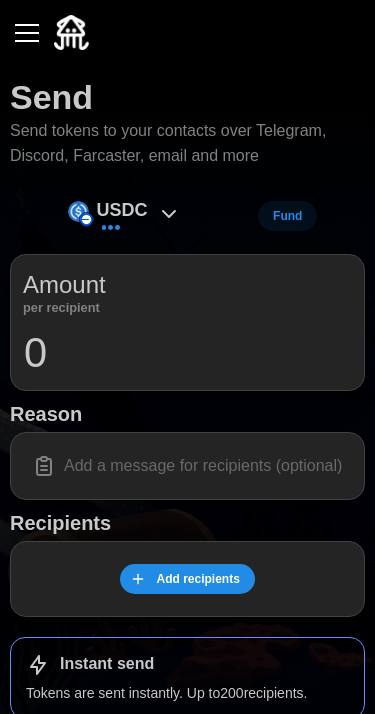 click at bounding box center (27, 33) 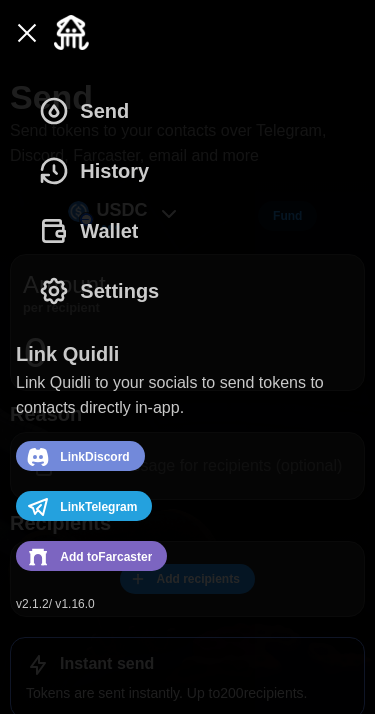 click on "Wallet" at bounding box center (109, 231) 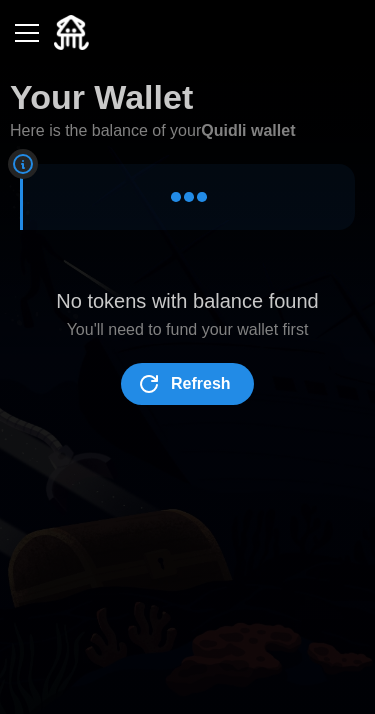 click at bounding box center (27, 33) 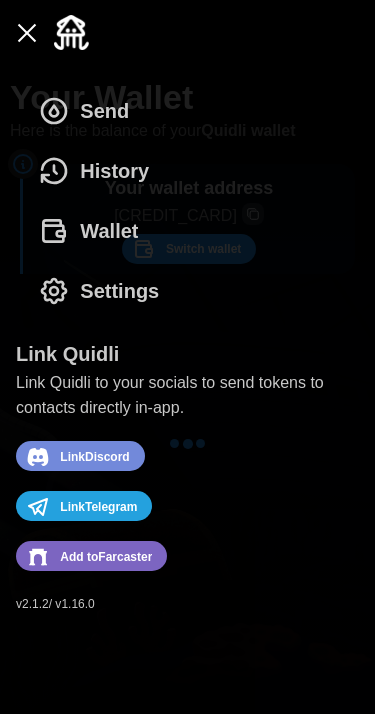 click on "Settings" at bounding box center (119, 291) 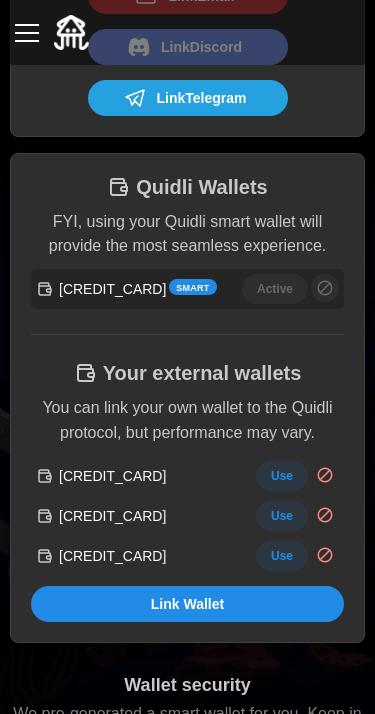 scroll, scrollTop: 306, scrollLeft: 0, axis: vertical 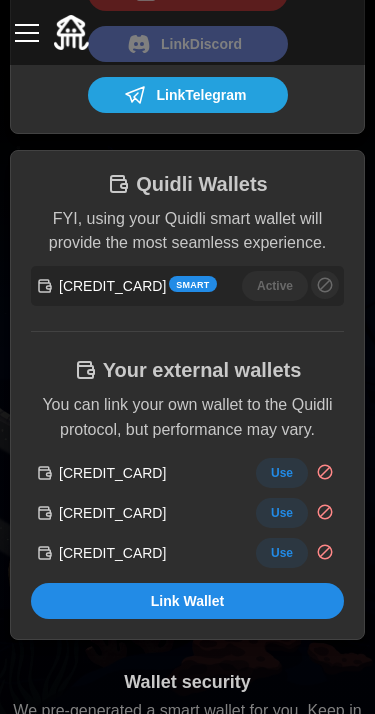 click on "Use" at bounding box center [282, 513] 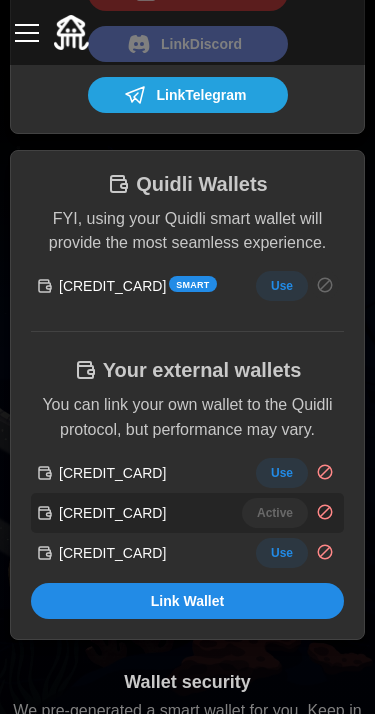 click at bounding box center [27, 33] 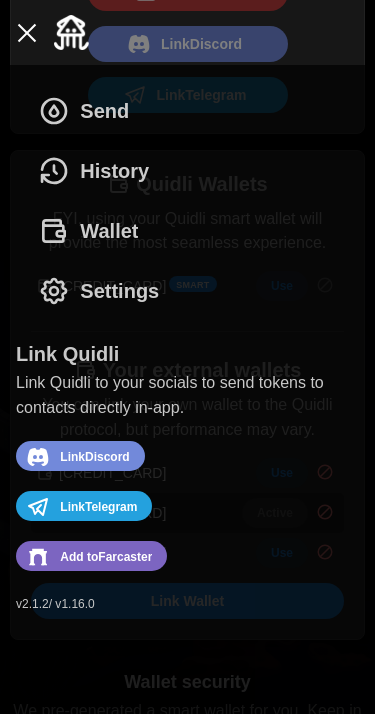 click on "Wallet" at bounding box center (109, 231) 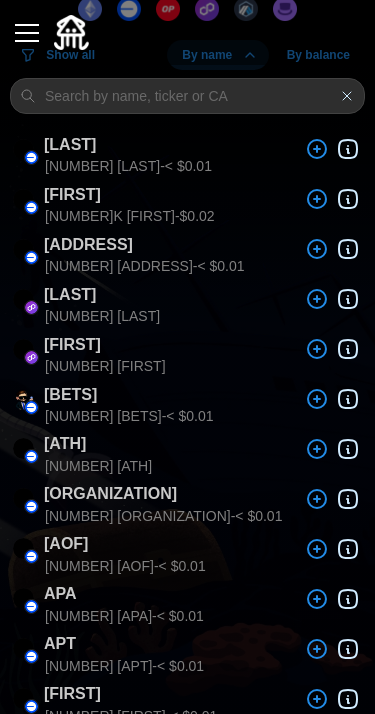 scroll, scrollTop: 0, scrollLeft: 0, axis: both 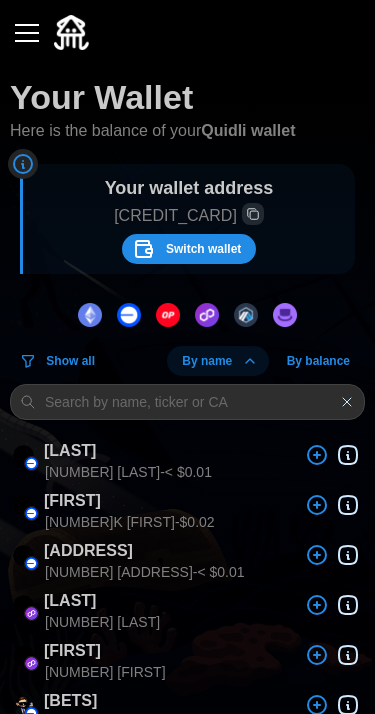 click at bounding box center [27, 33] 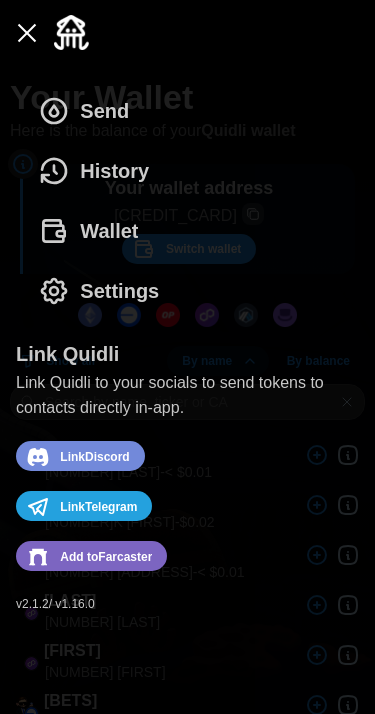 click on "History" at bounding box center [114, 171] 